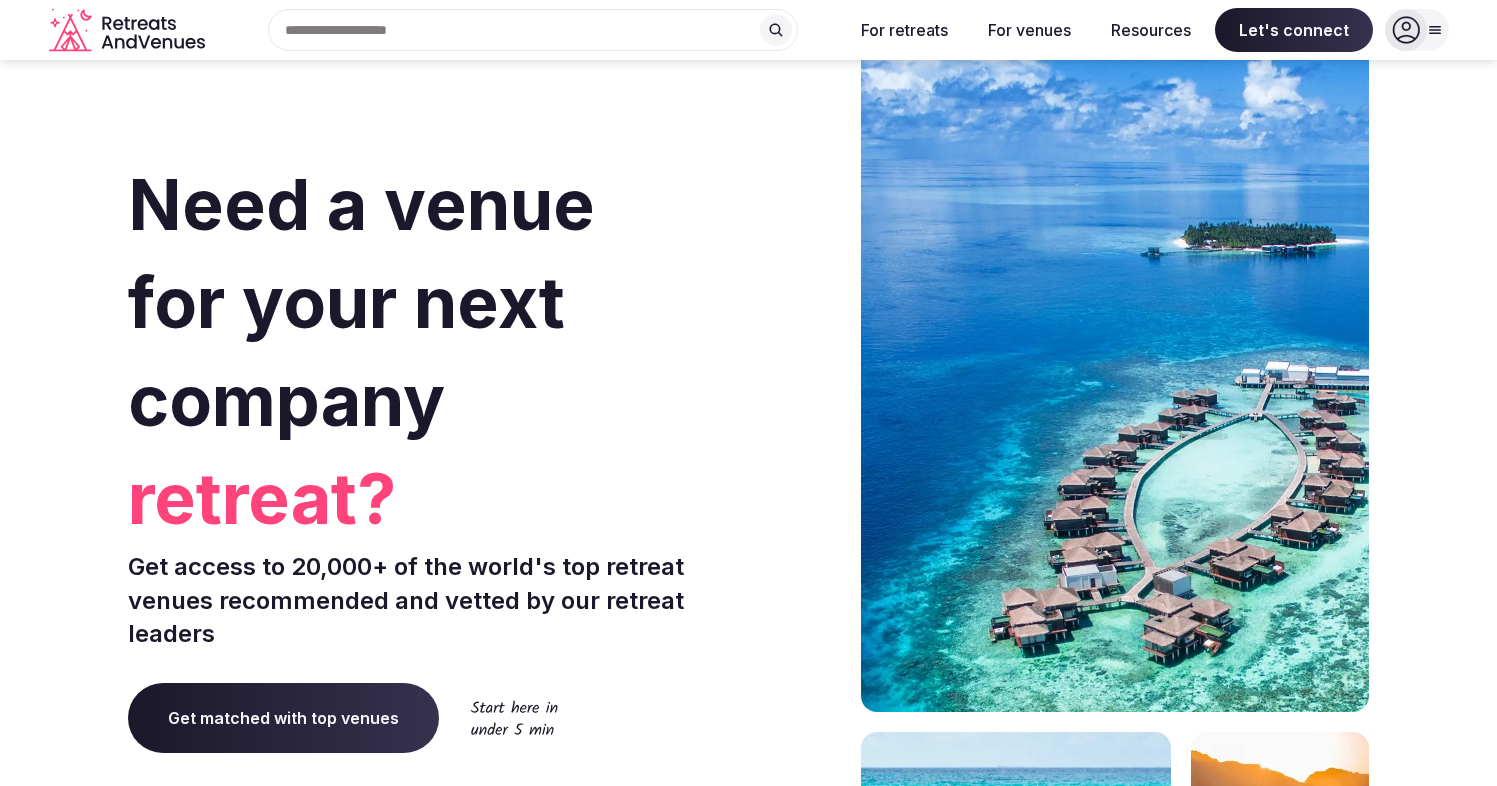 scroll, scrollTop: 0, scrollLeft: 0, axis: both 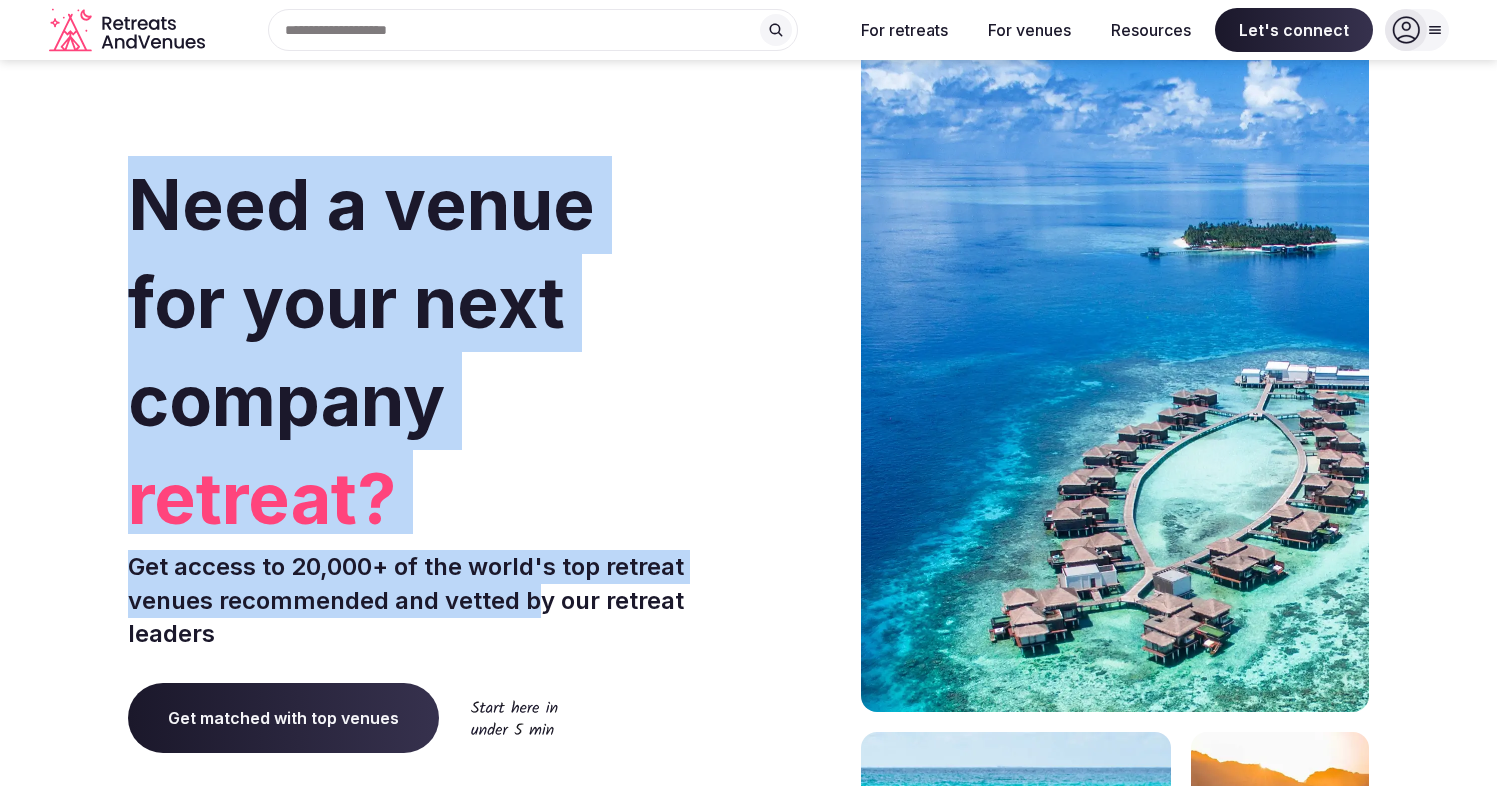 click on "Need a venue for your next company retreat? Get access to 20,000+ of the world's top retreat venues recommended and vetted by our retreat leaders Get matched with top venues Trusted by world-class companies like" at bounding box center (748, 598) 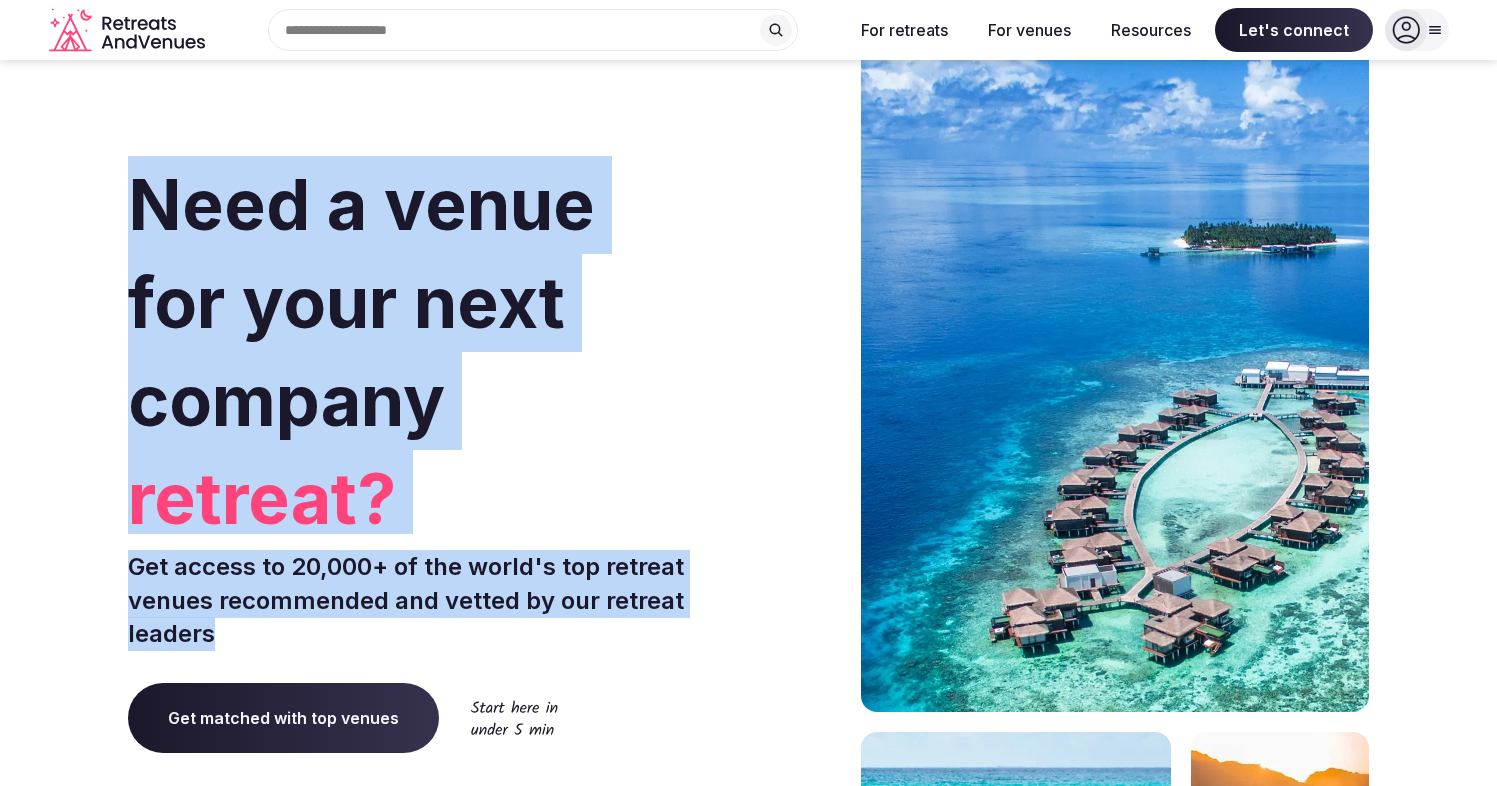 drag, startPoint x: 508, startPoint y: 644, endPoint x: 118, endPoint y: 204, distance: 587.9626 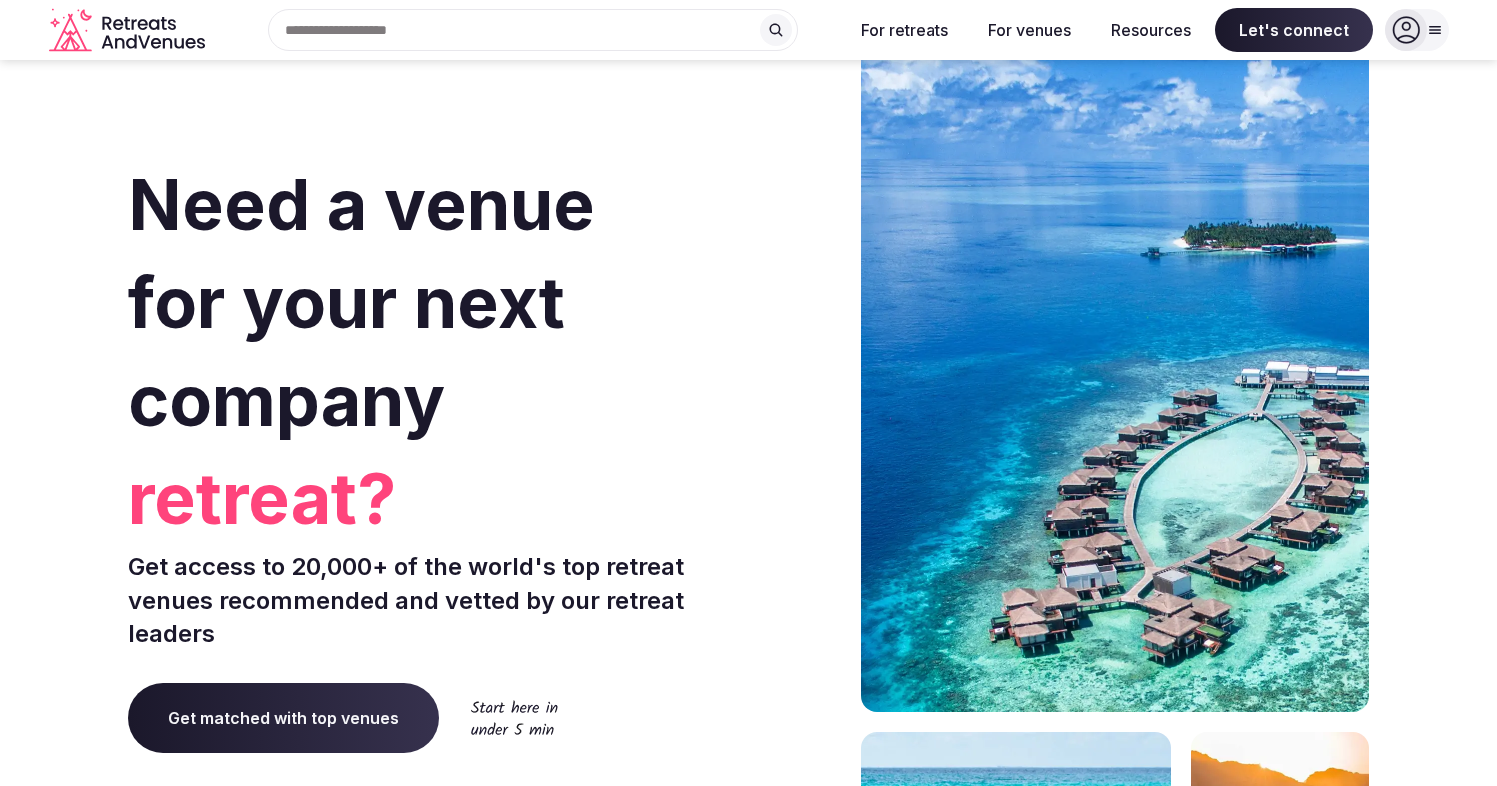 click on "Need a venue for your next company" at bounding box center [361, 302] 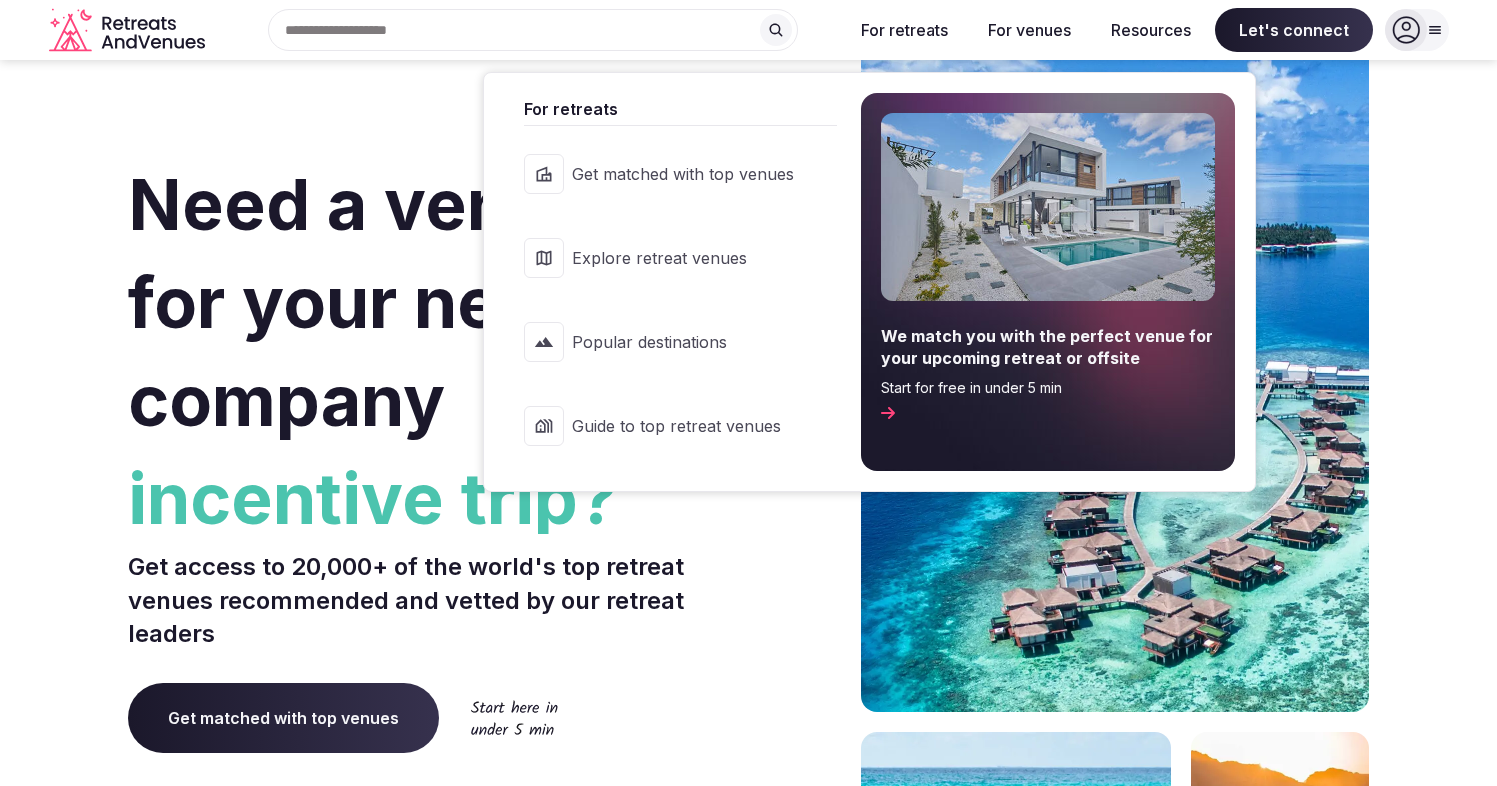 click on "For retreats" at bounding box center (904, 30) 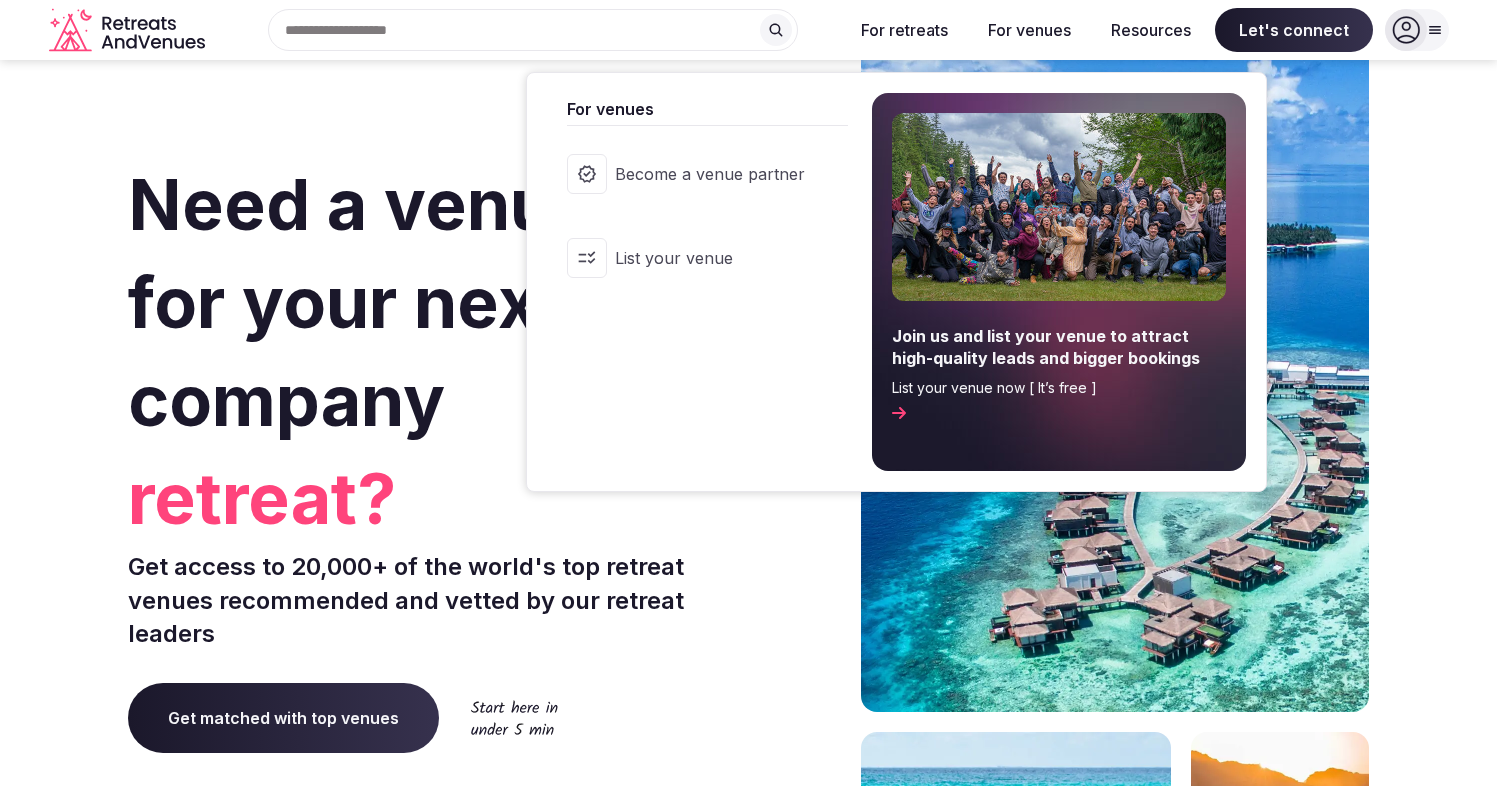 click on "For venues" at bounding box center (1029, 30) 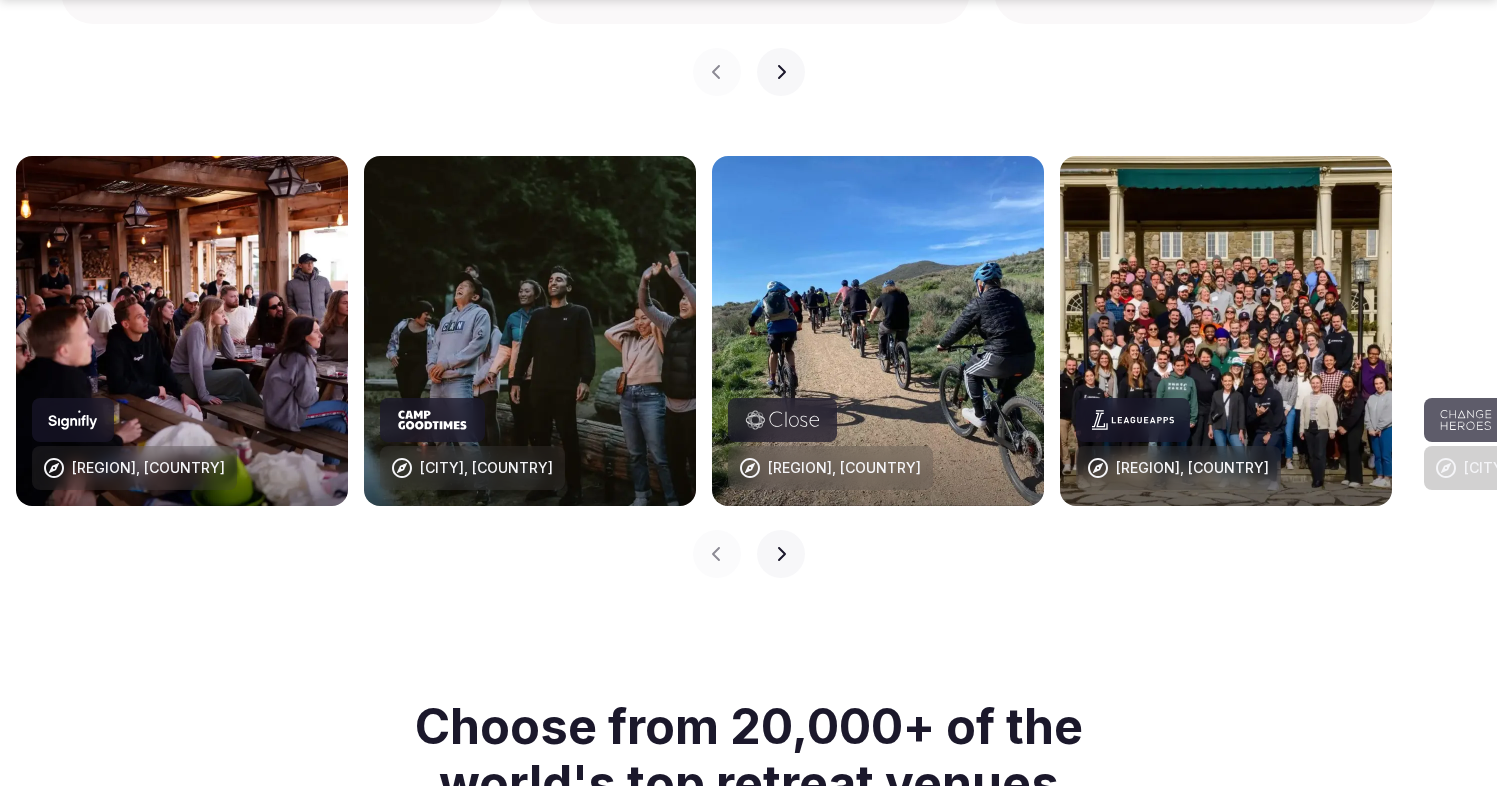 scroll, scrollTop: 1981, scrollLeft: 0, axis: vertical 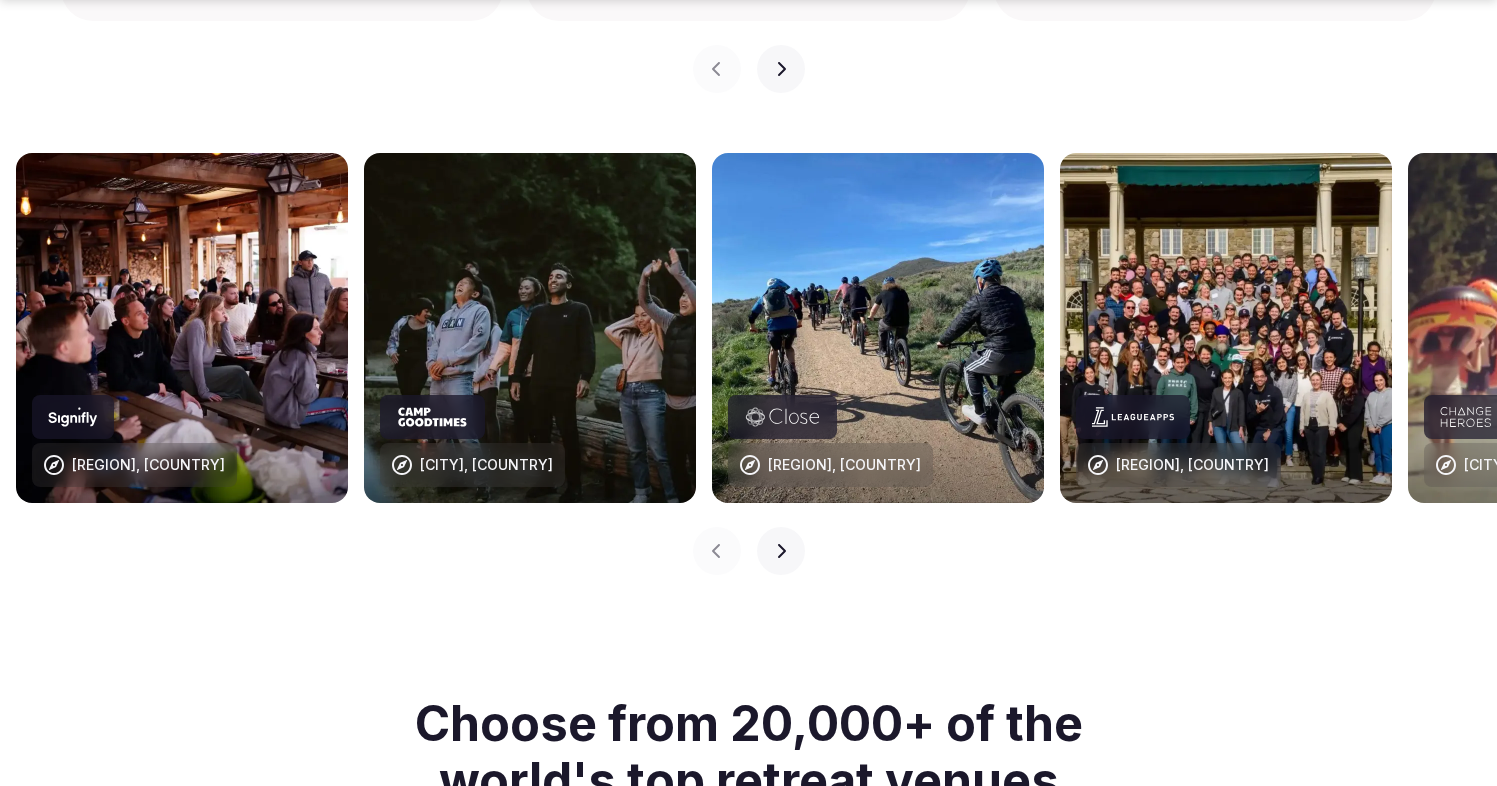 click at bounding box center (73, 417) 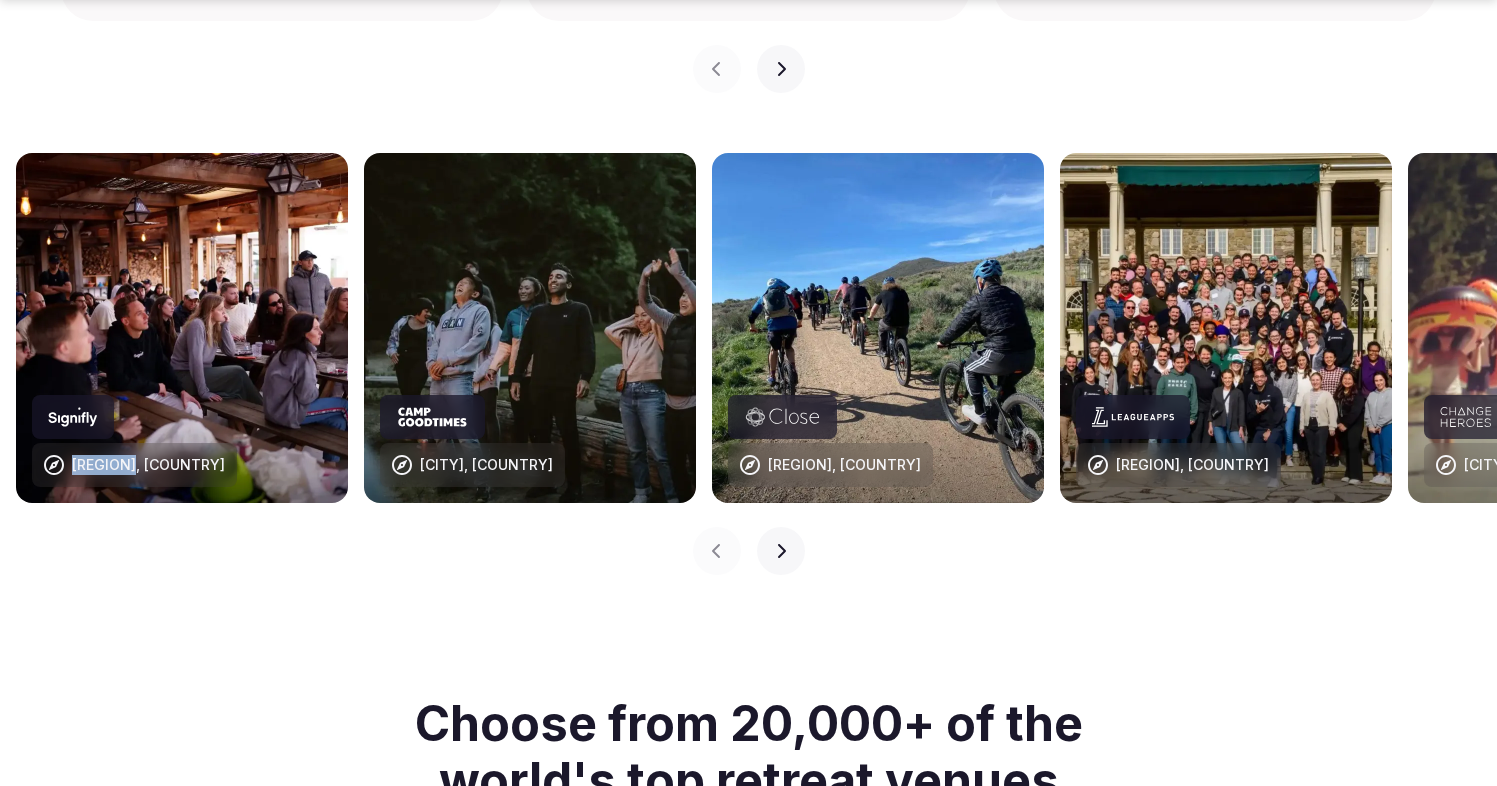 click at bounding box center (73, 417) 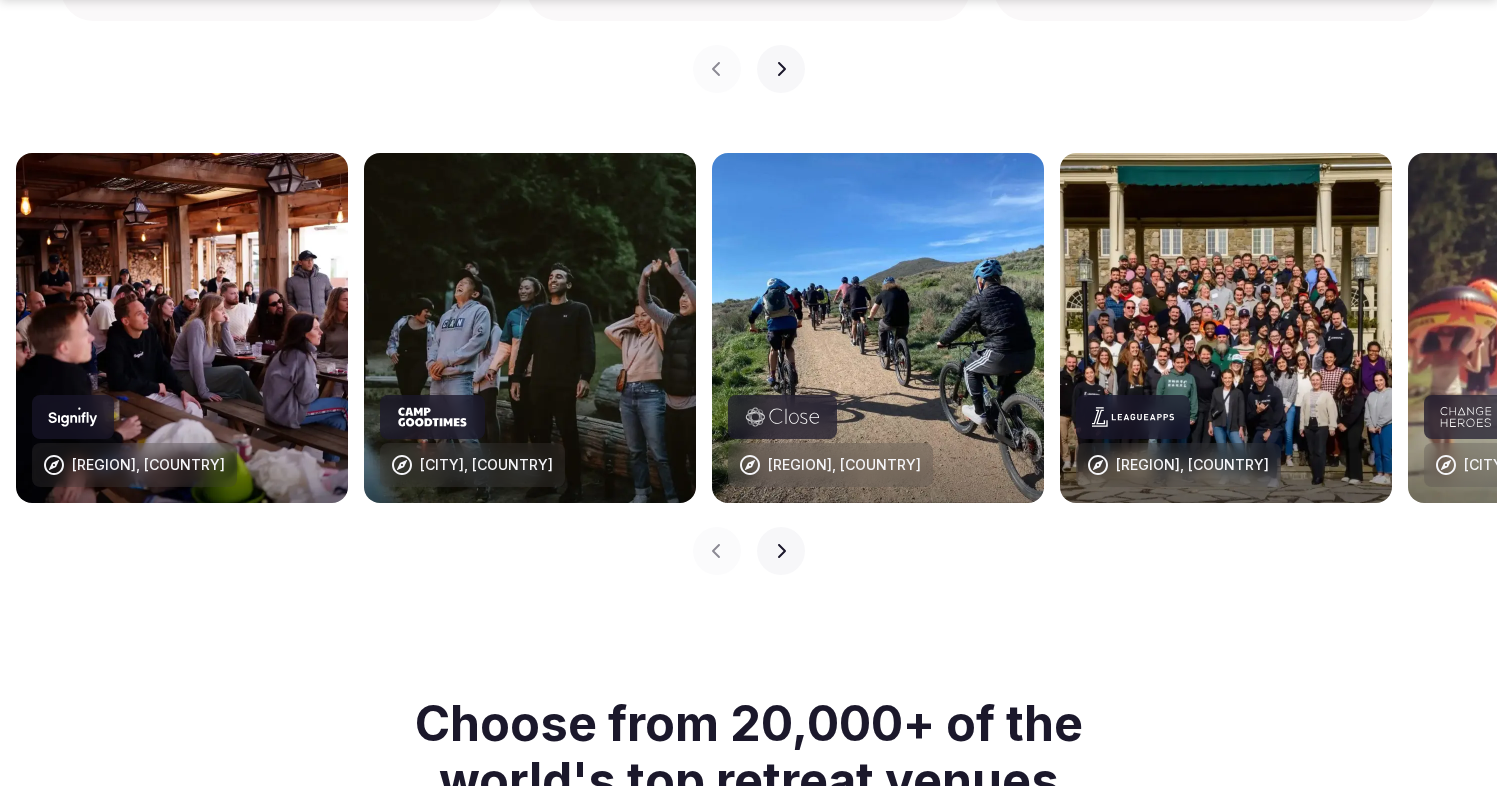 click at bounding box center (73, 417) 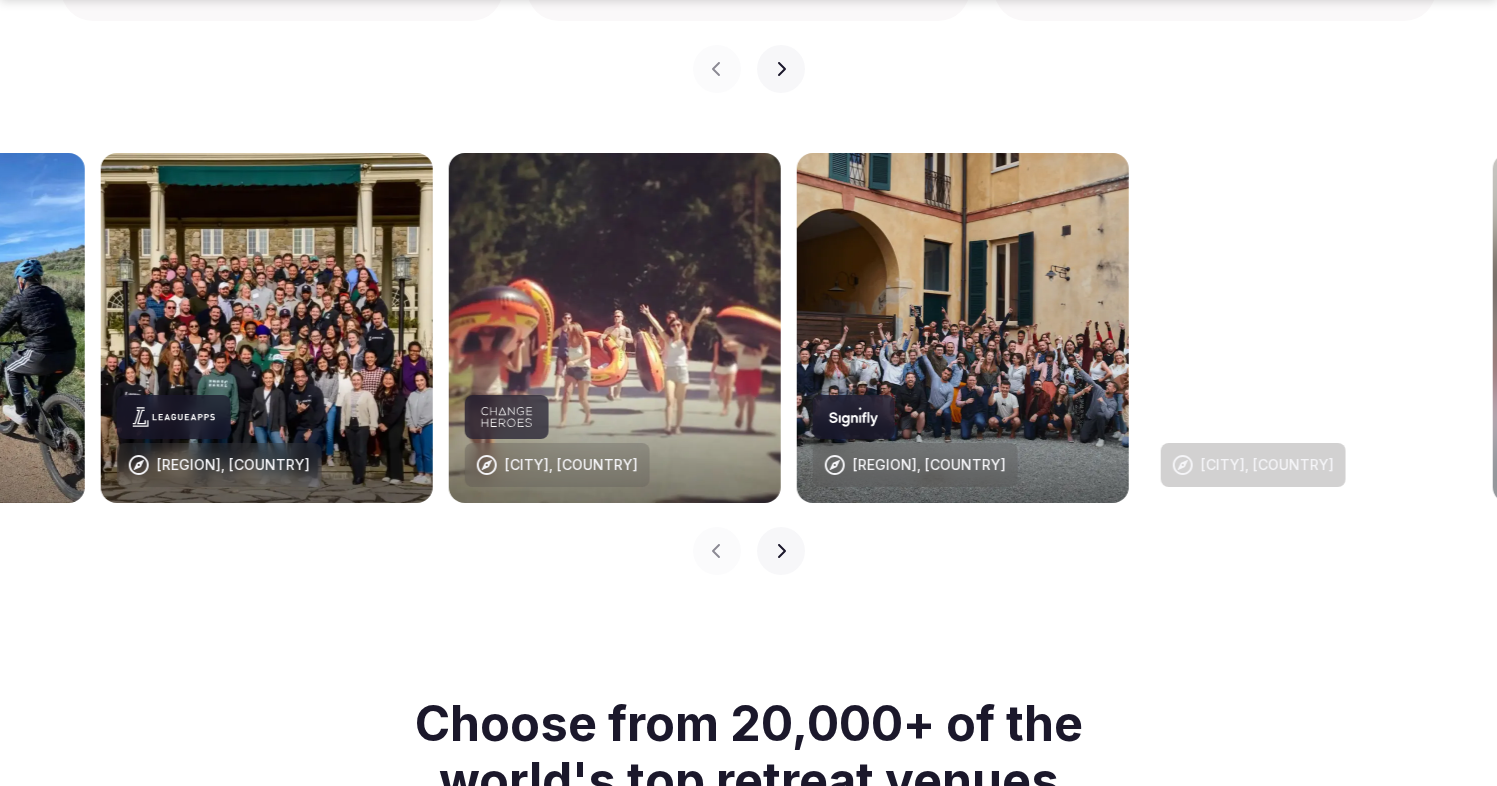 drag, startPoint x: 1101, startPoint y: 394, endPoint x: 78, endPoint y: 405, distance: 1023.05914 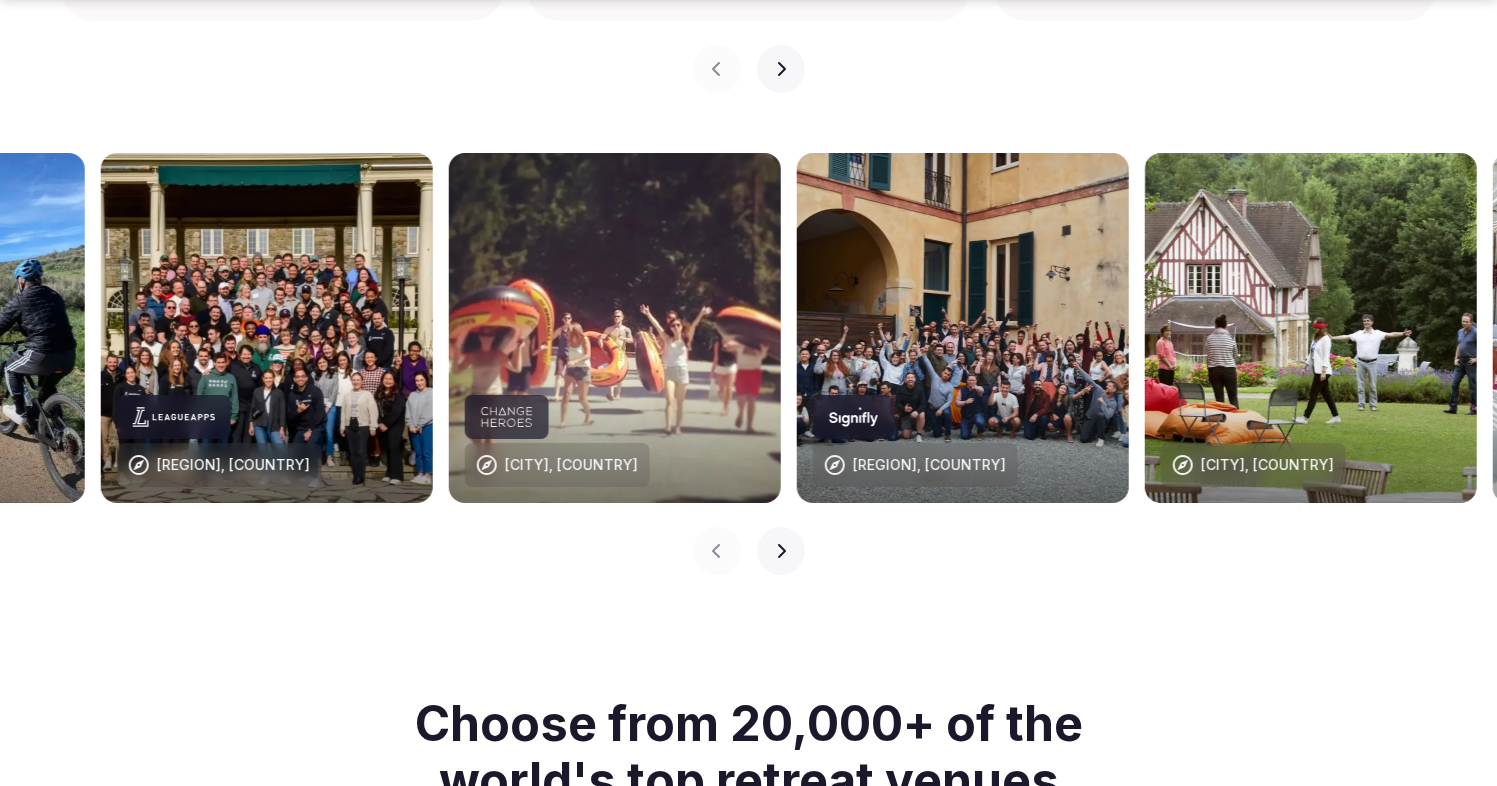 click on "[REGION], [COUNTRY]" at bounding box center [267, 328] 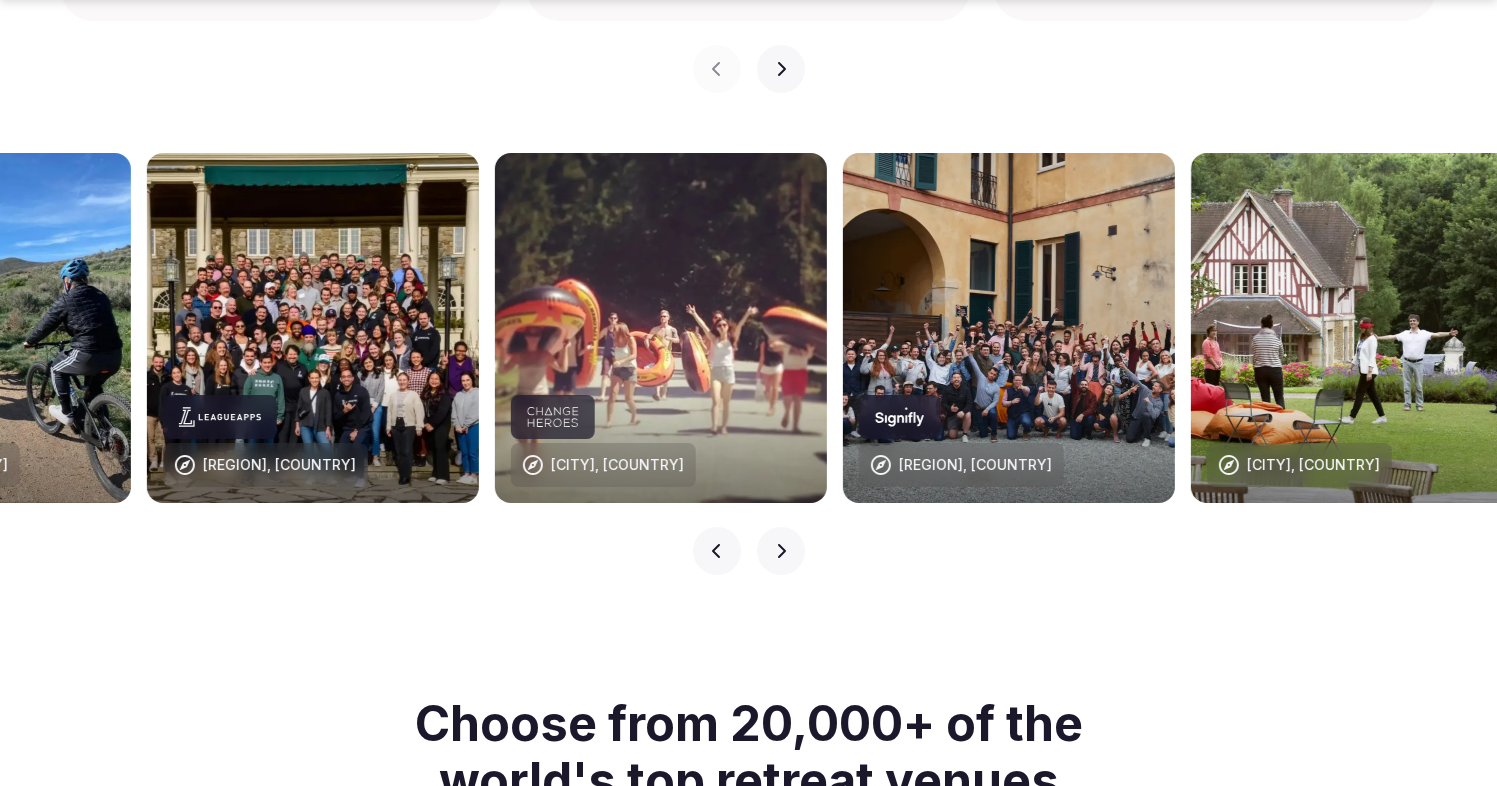 drag, startPoint x: 1206, startPoint y: 326, endPoint x: 61, endPoint y: 361, distance: 1145.5348 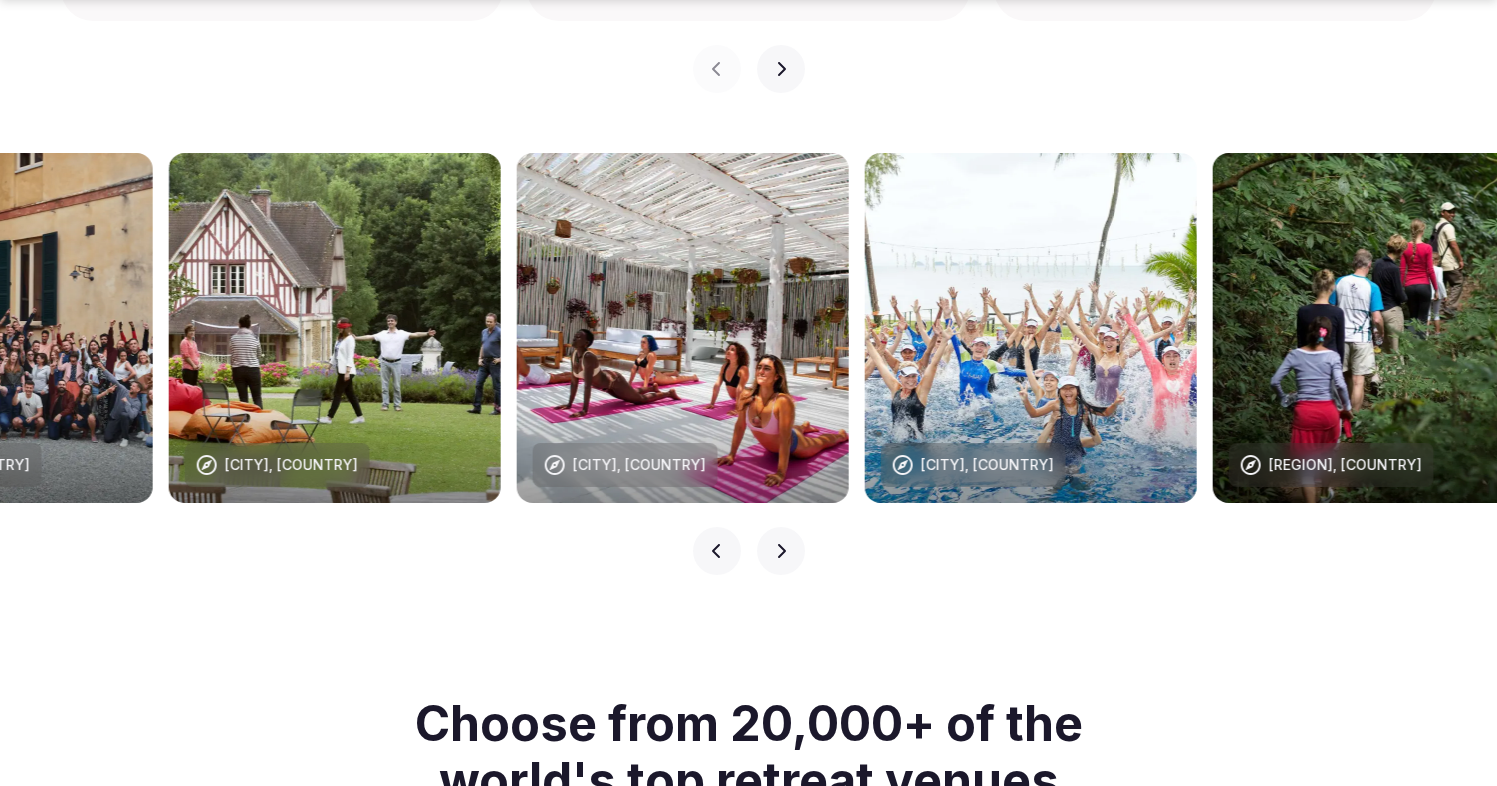 drag, startPoint x: 1304, startPoint y: 365, endPoint x: 27, endPoint y: 376, distance: 1277.0474 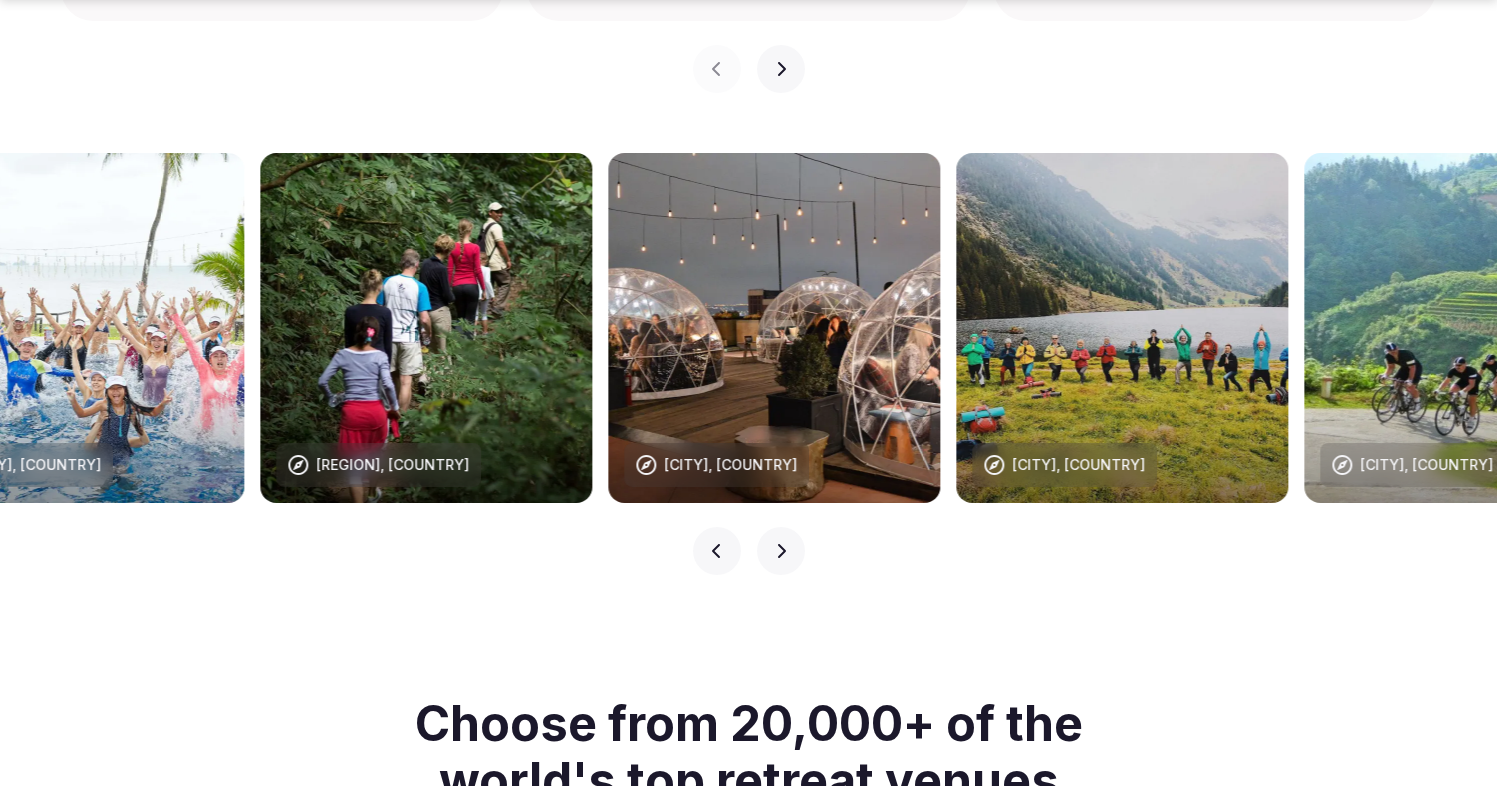 drag, startPoint x: 1233, startPoint y: 335, endPoint x: 343, endPoint y: 344, distance: 890.04553 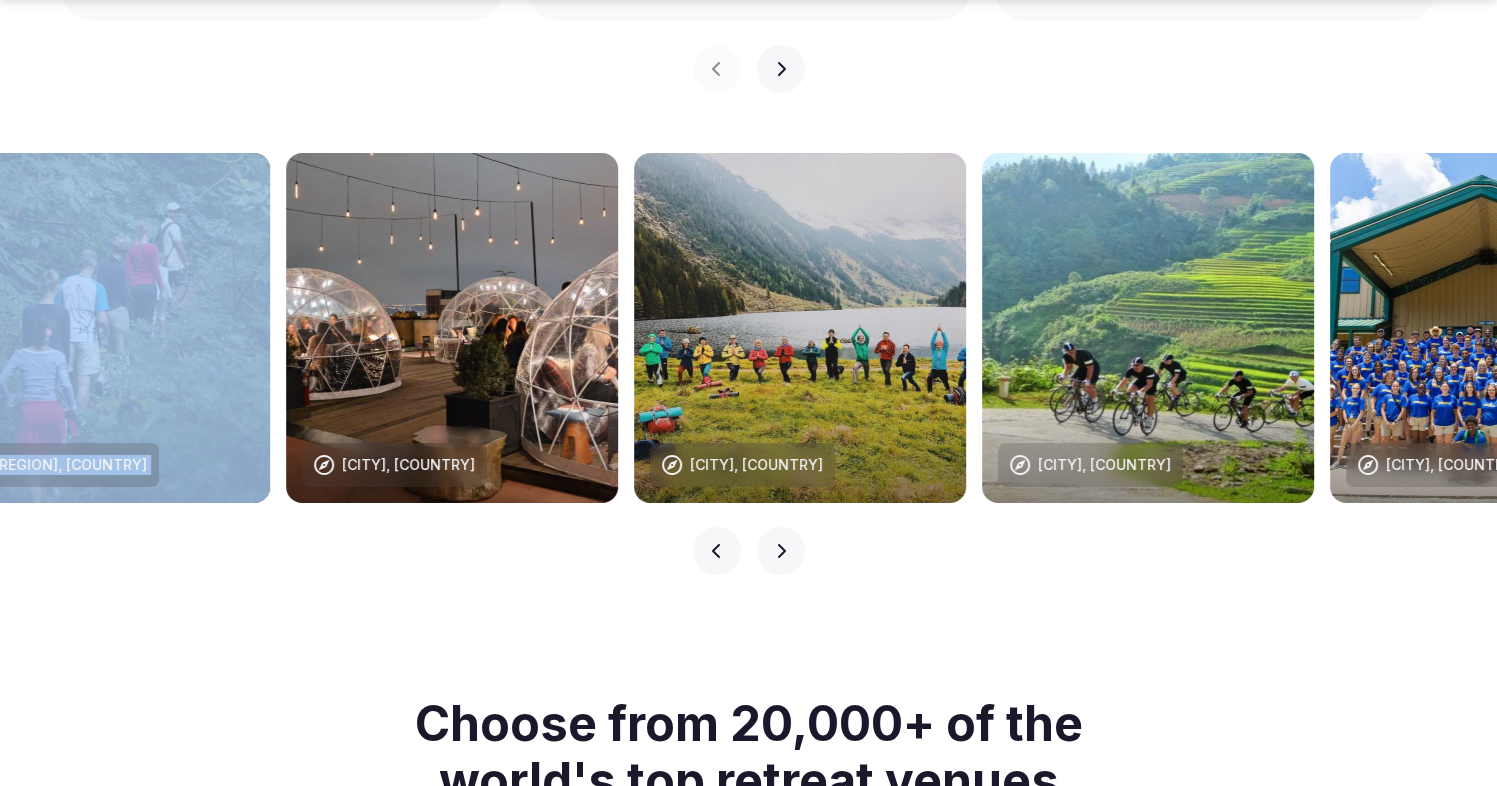 drag, startPoint x: 1097, startPoint y: 337, endPoint x: 0, endPoint y: 334, distance: 1097.0042 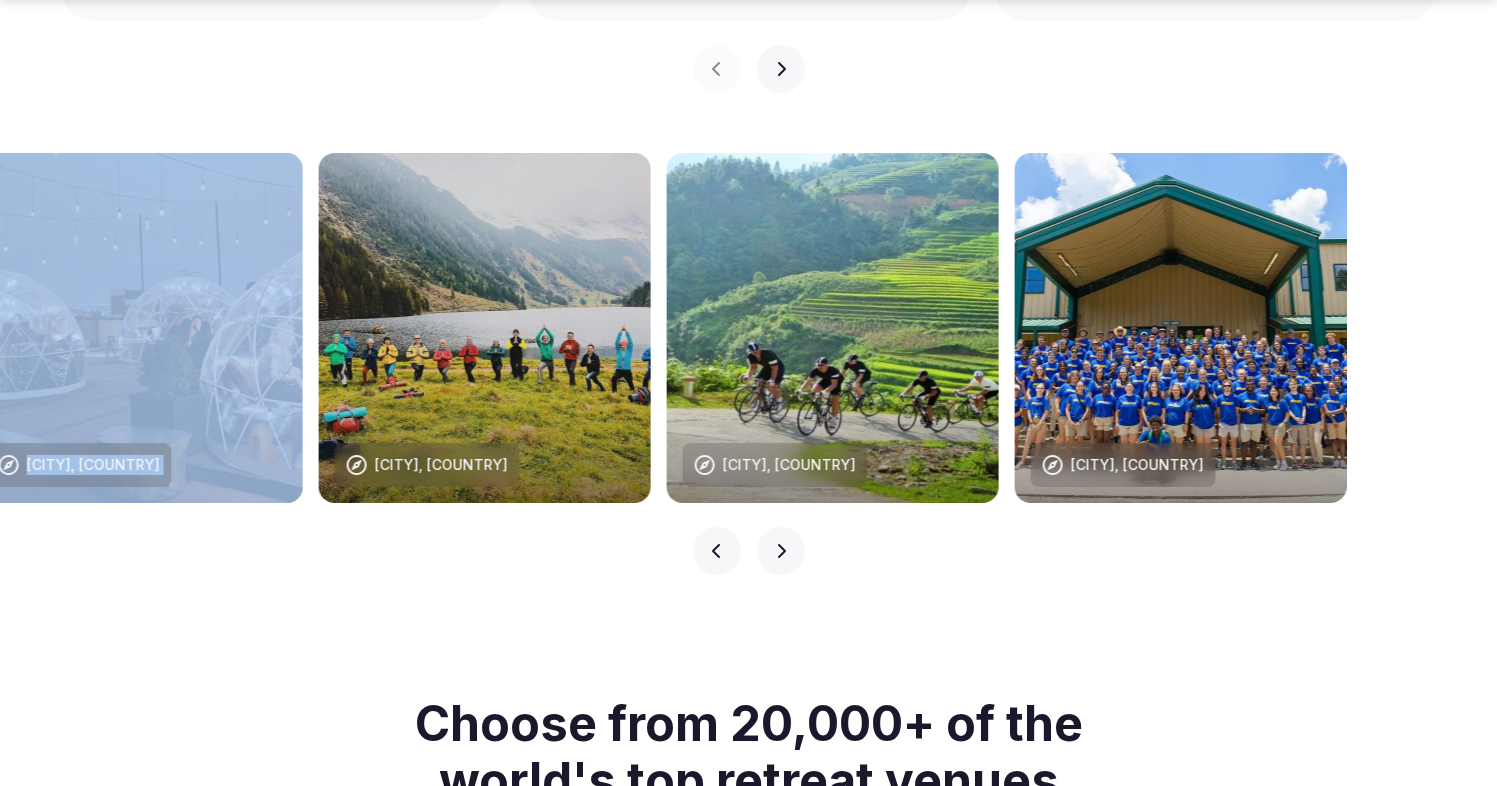 drag, startPoint x: 919, startPoint y: 332, endPoint x: 0, endPoint y: 310, distance: 919.2633 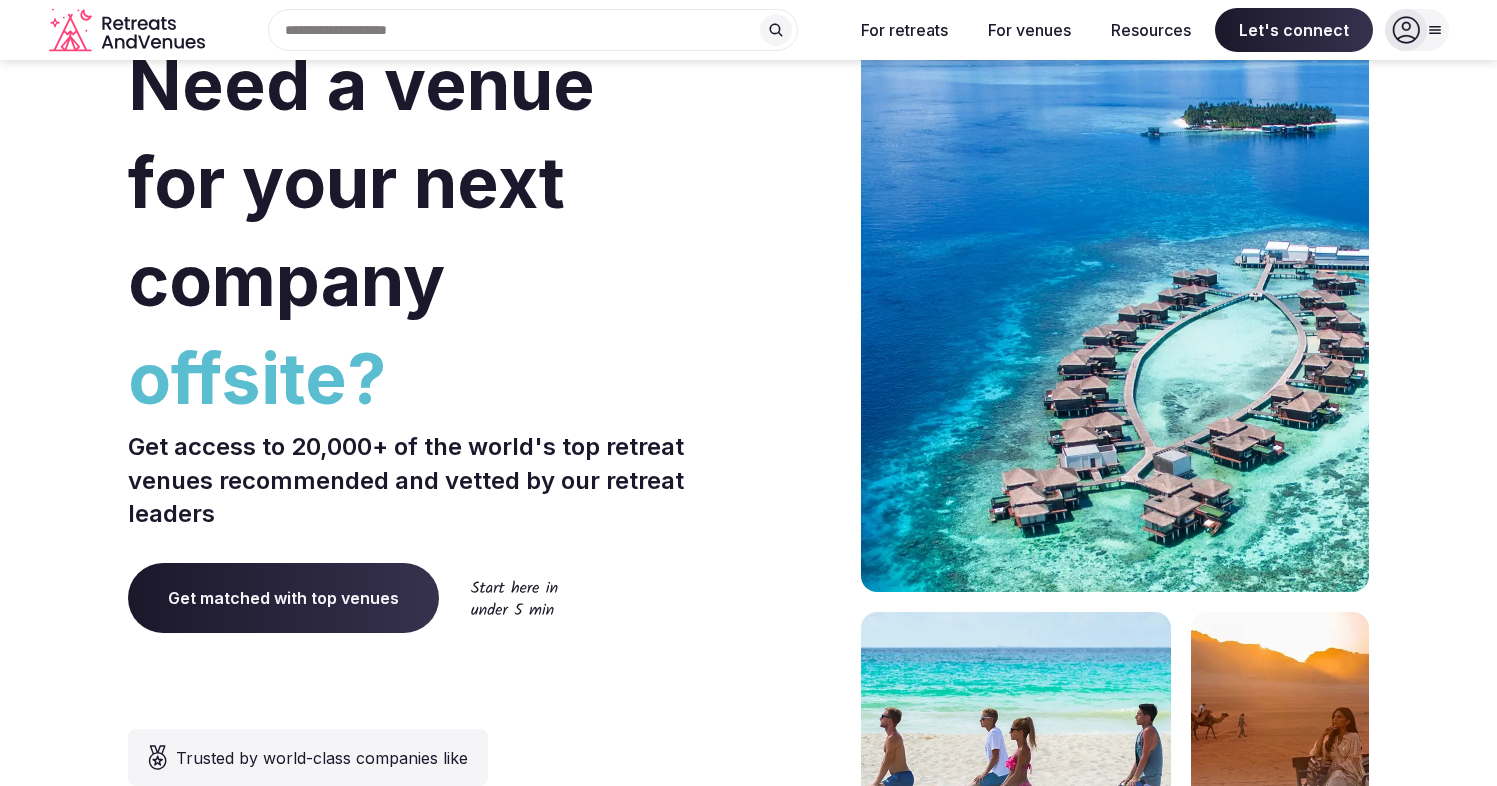 scroll, scrollTop: 0, scrollLeft: 0, axis: both 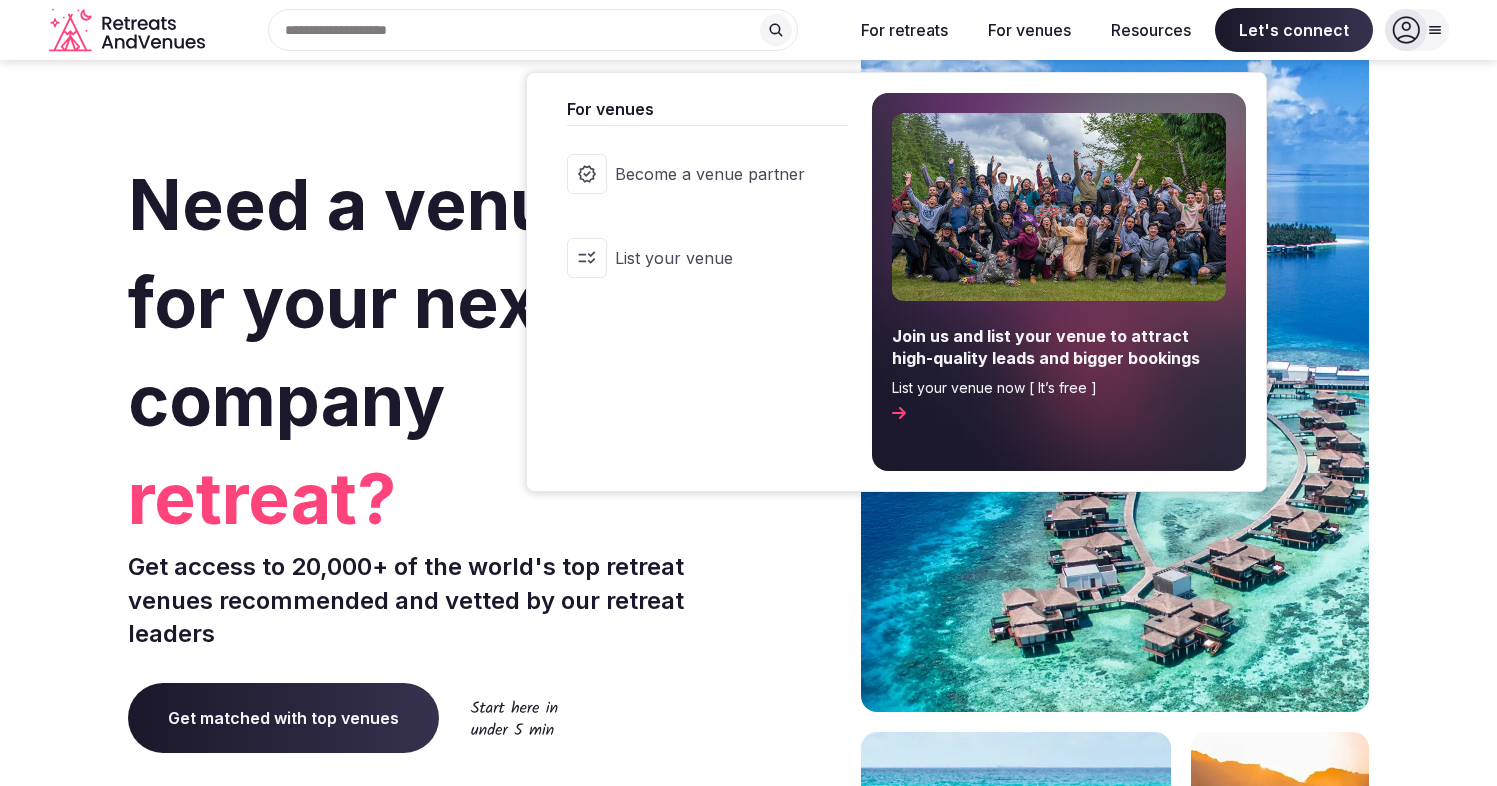 click on "Become a venue partner" at bounding box center [710, 174] 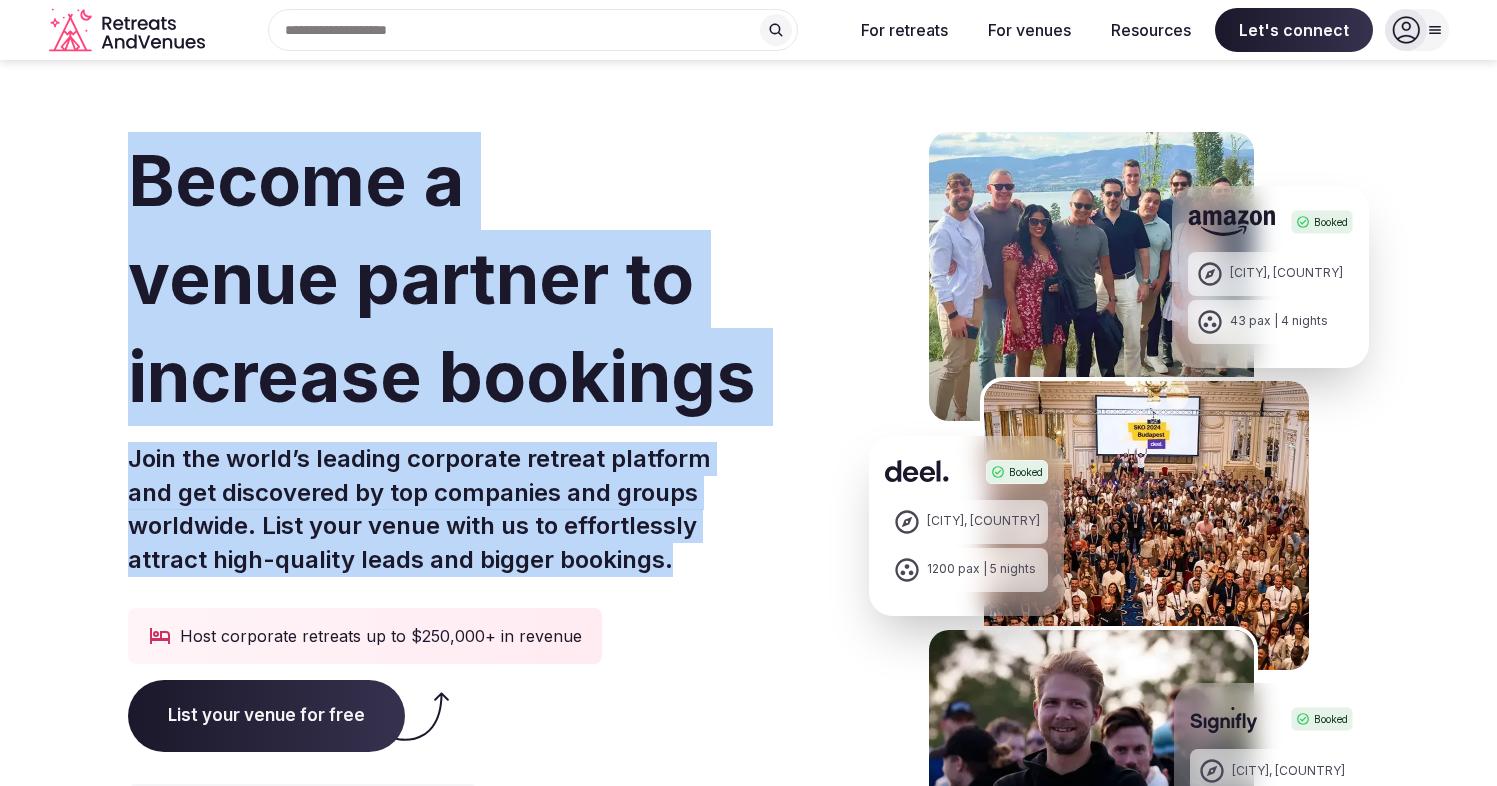 drag, startPoint x: 181, startPoint y: 229, endPoint x: 667, endPoint y: 595, distance: 608.4012 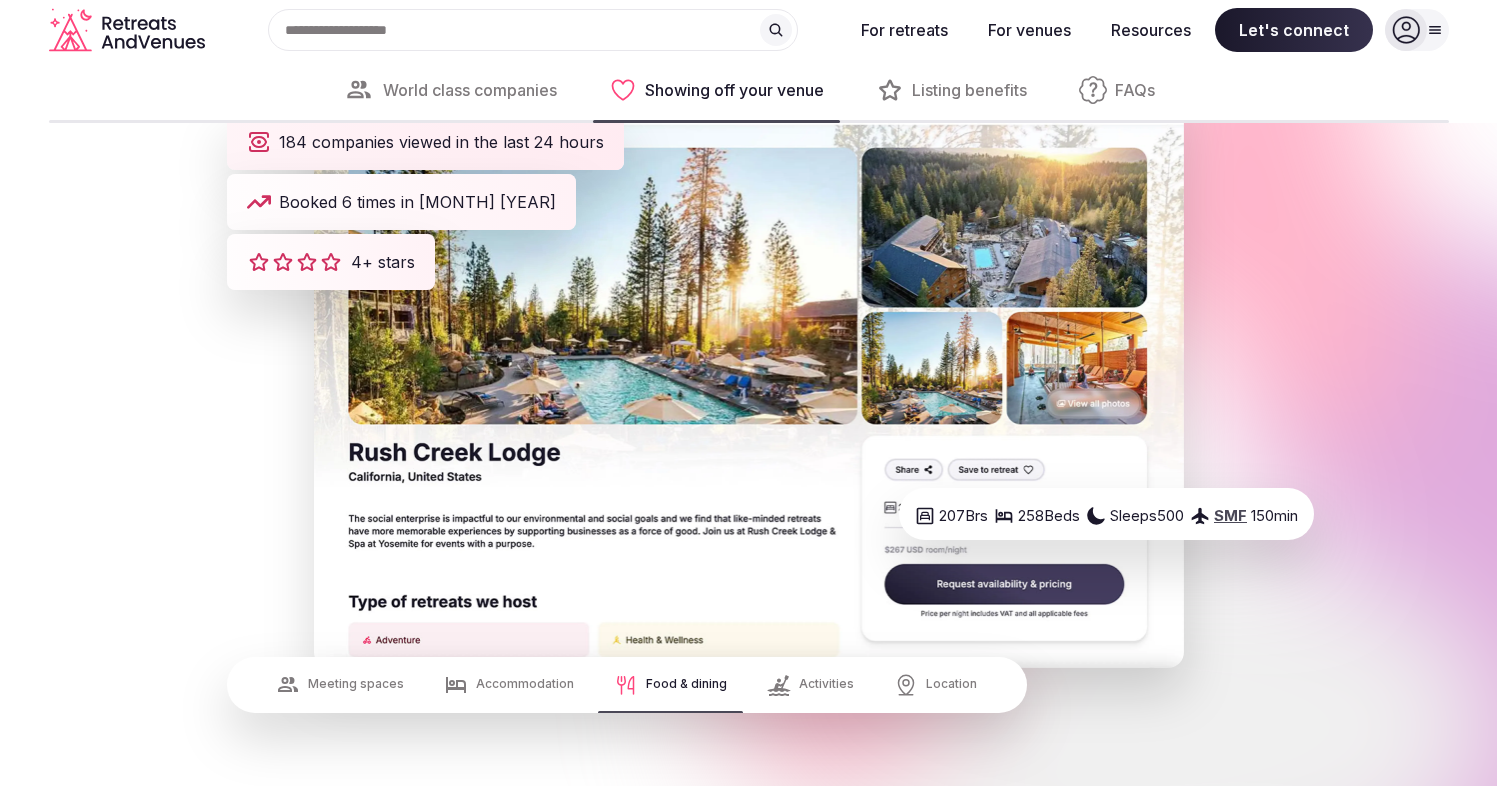 scroll, scrollTop: 2911, scrollLeft: 0, axis: vertical 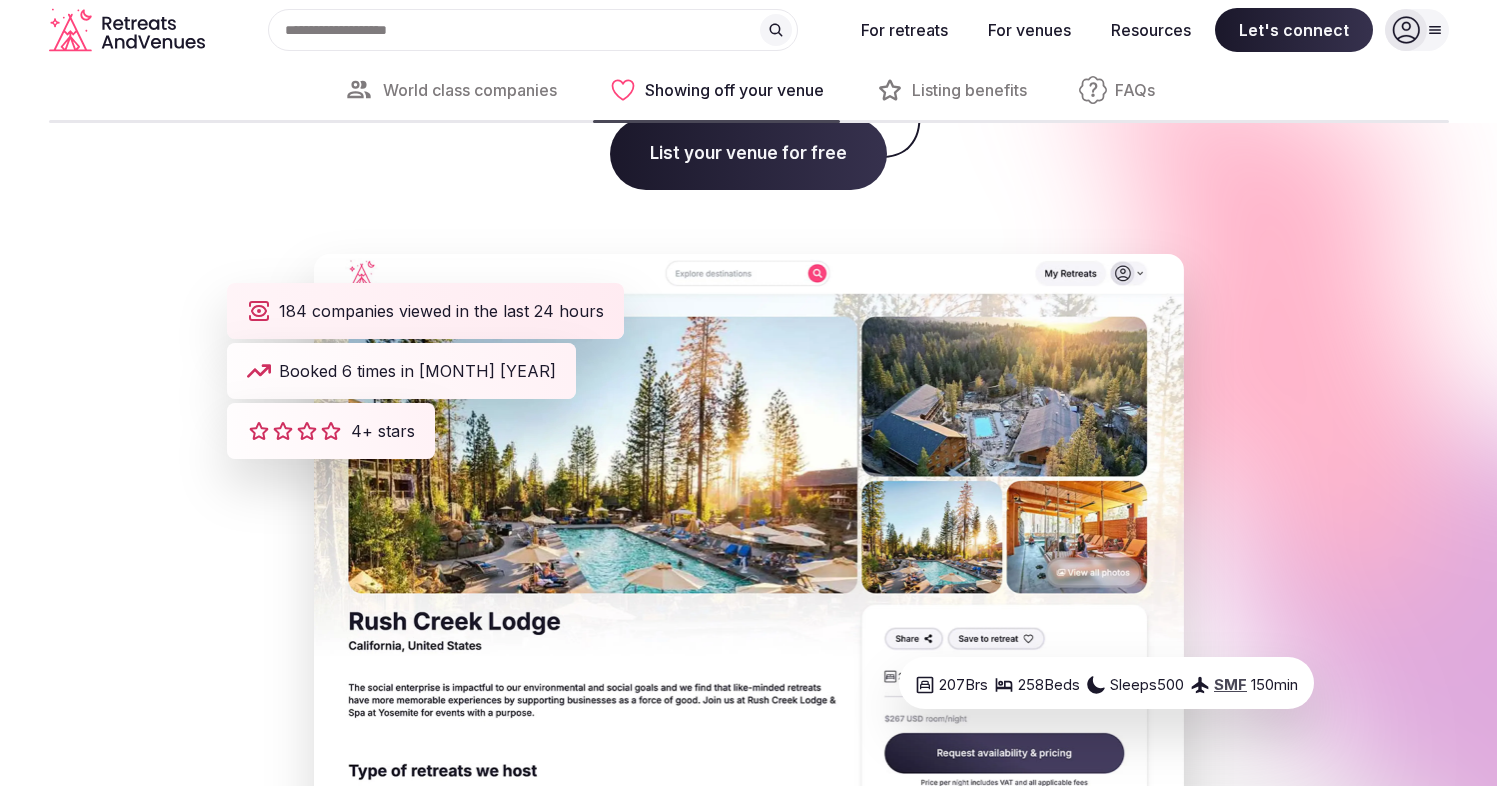 click on "184 companies viewed in the last 24 hours" at bounding box center [425, 311] 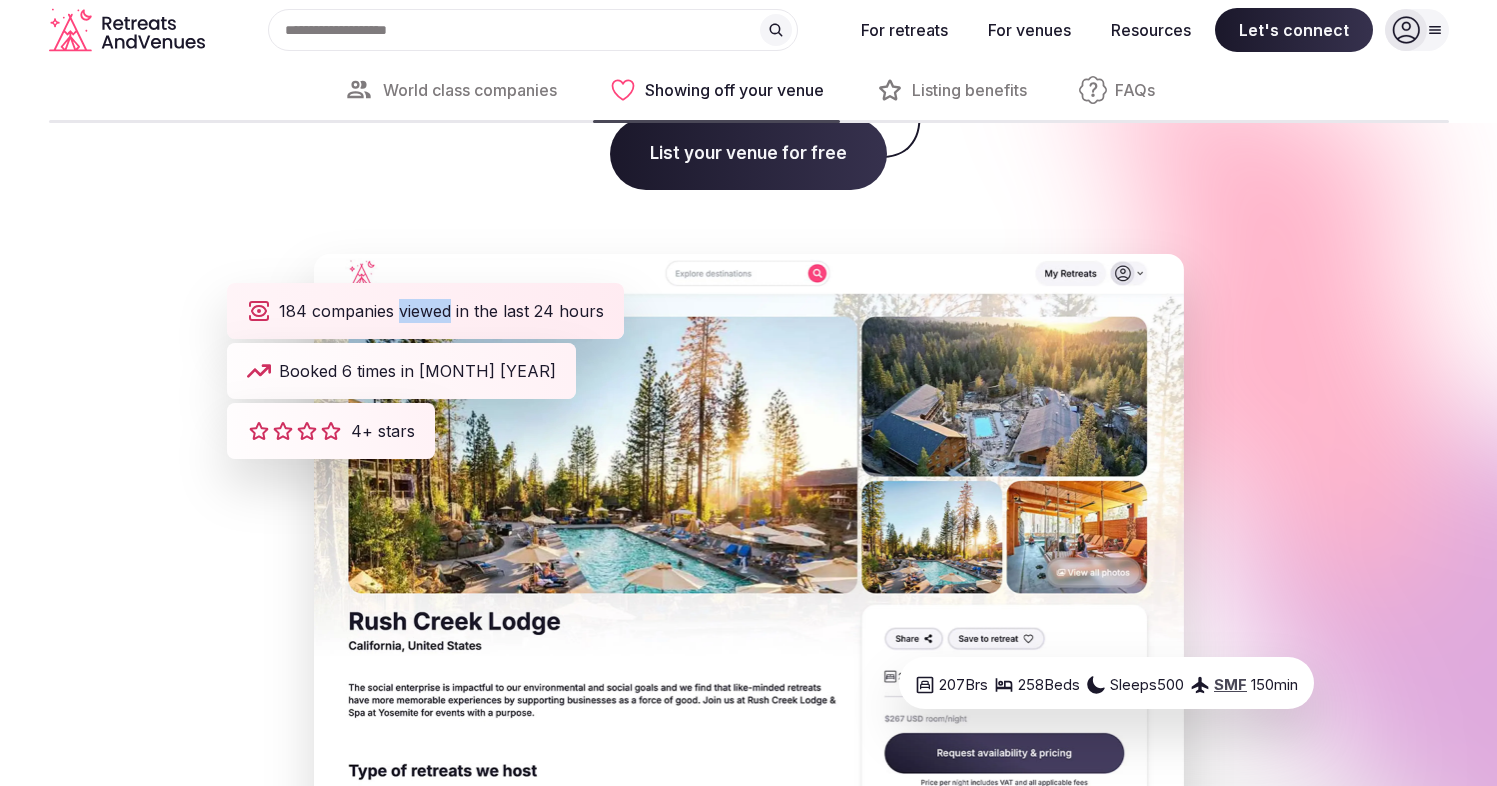 click on "184 companies viewed in the last 24 hours" at bounding box center [425, 311] 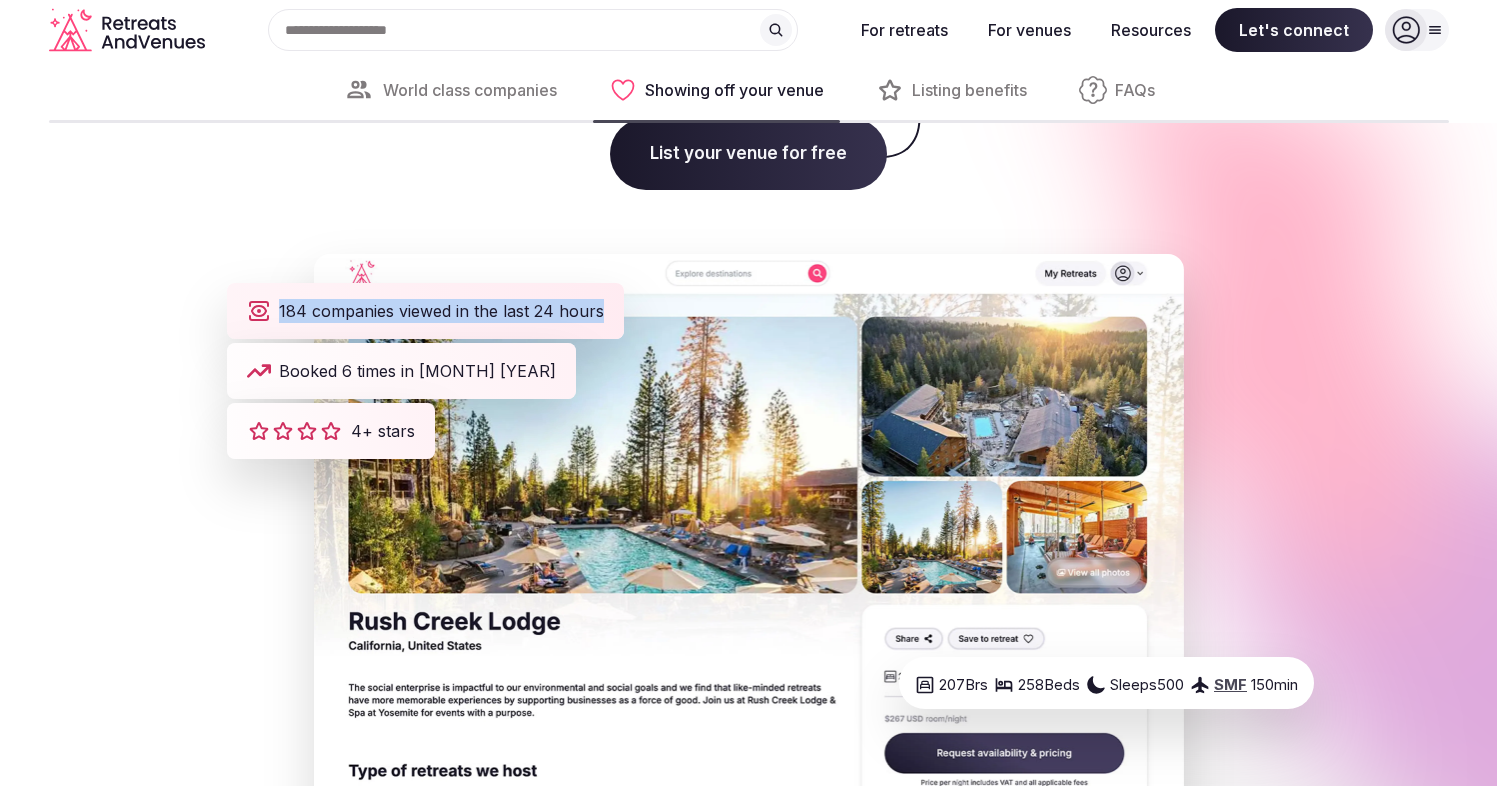 click on "184 companies viewed in the last 24 hours" at bounding box center [425, 311] 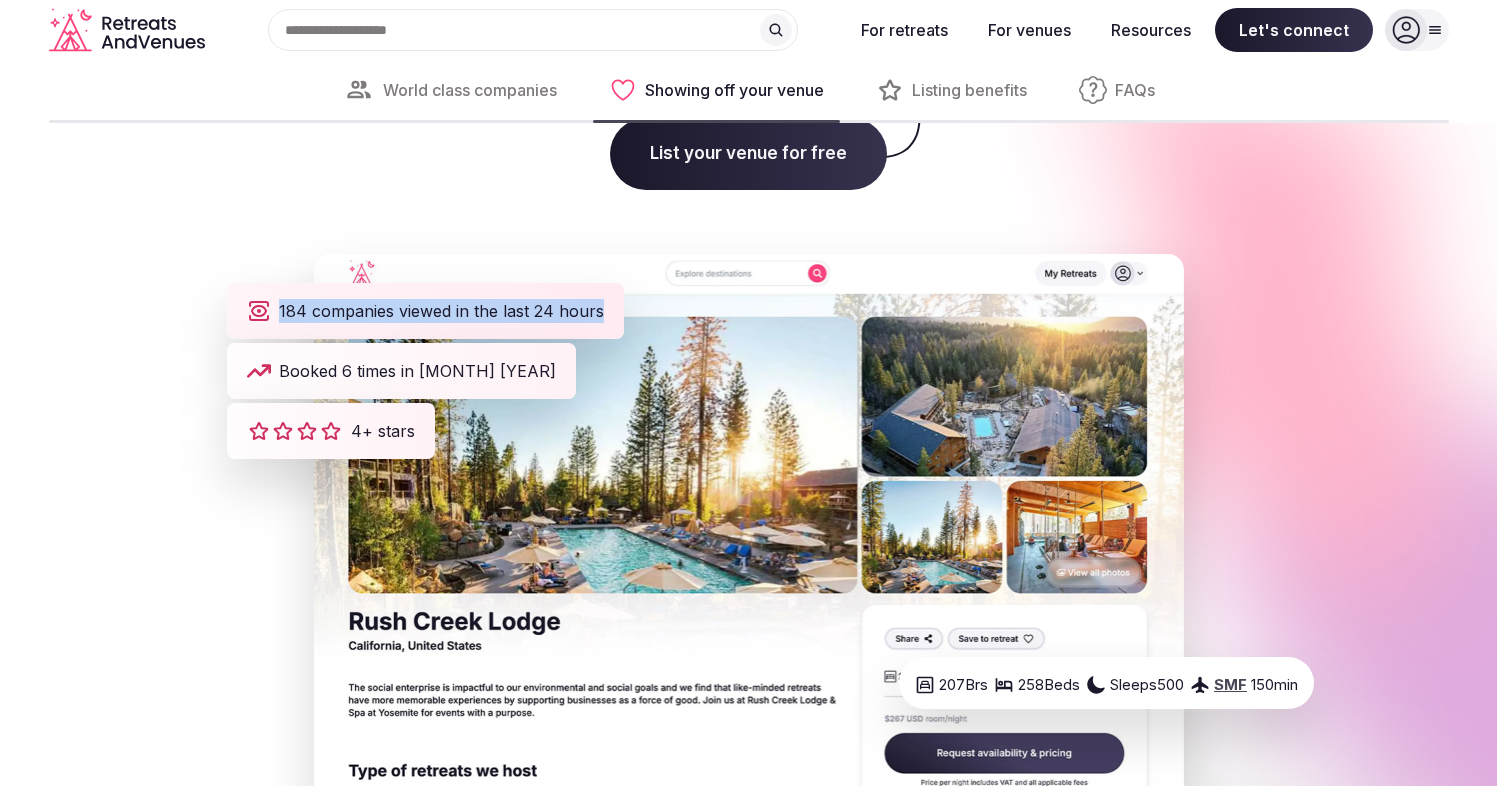 click on "184 companies viewed in the last 24 hours" at bounding box center (425, 311) 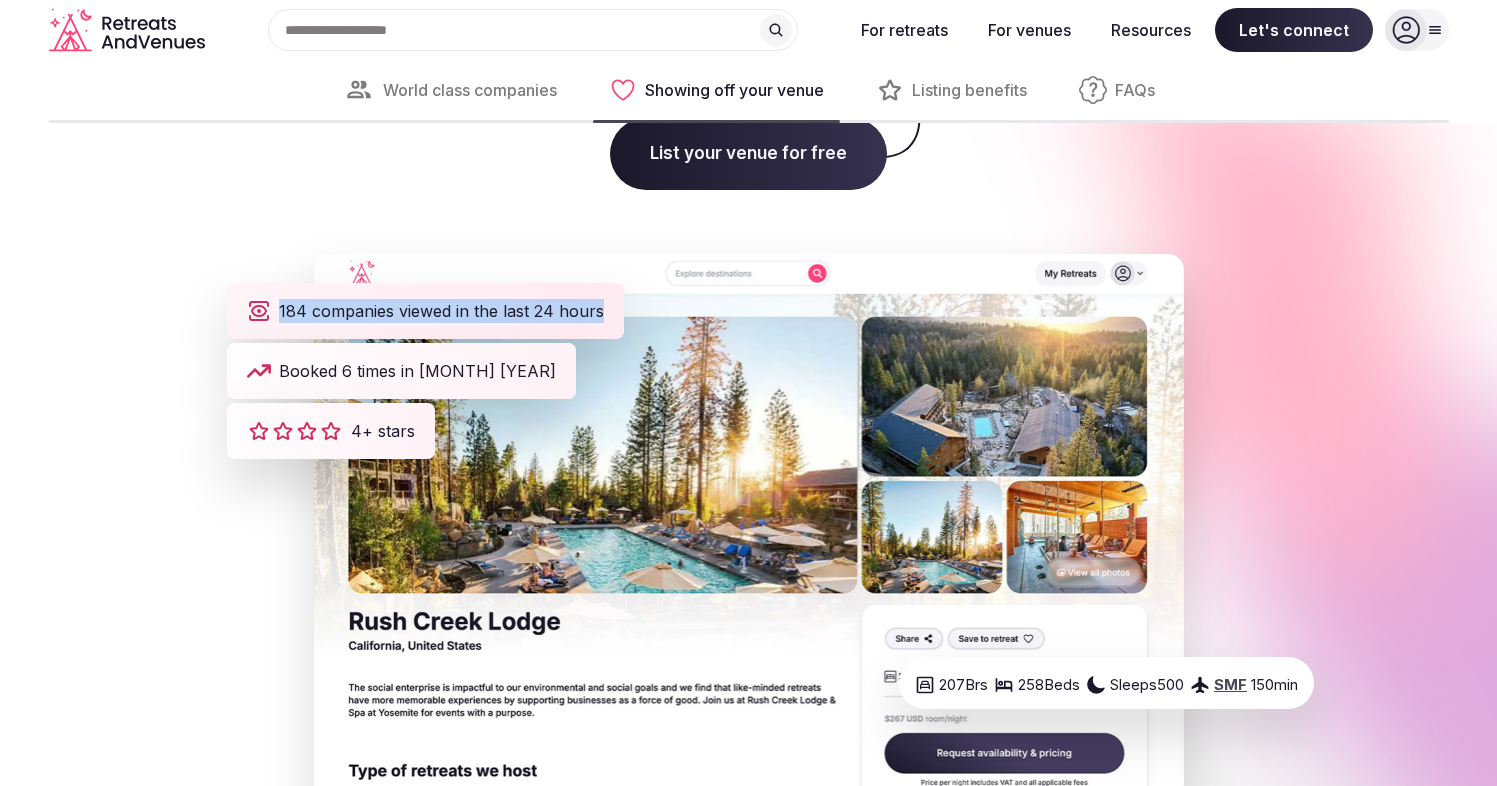 click on "Booked 6 times in [MONTH] [YEAR]" at bounding box center [401, 371] 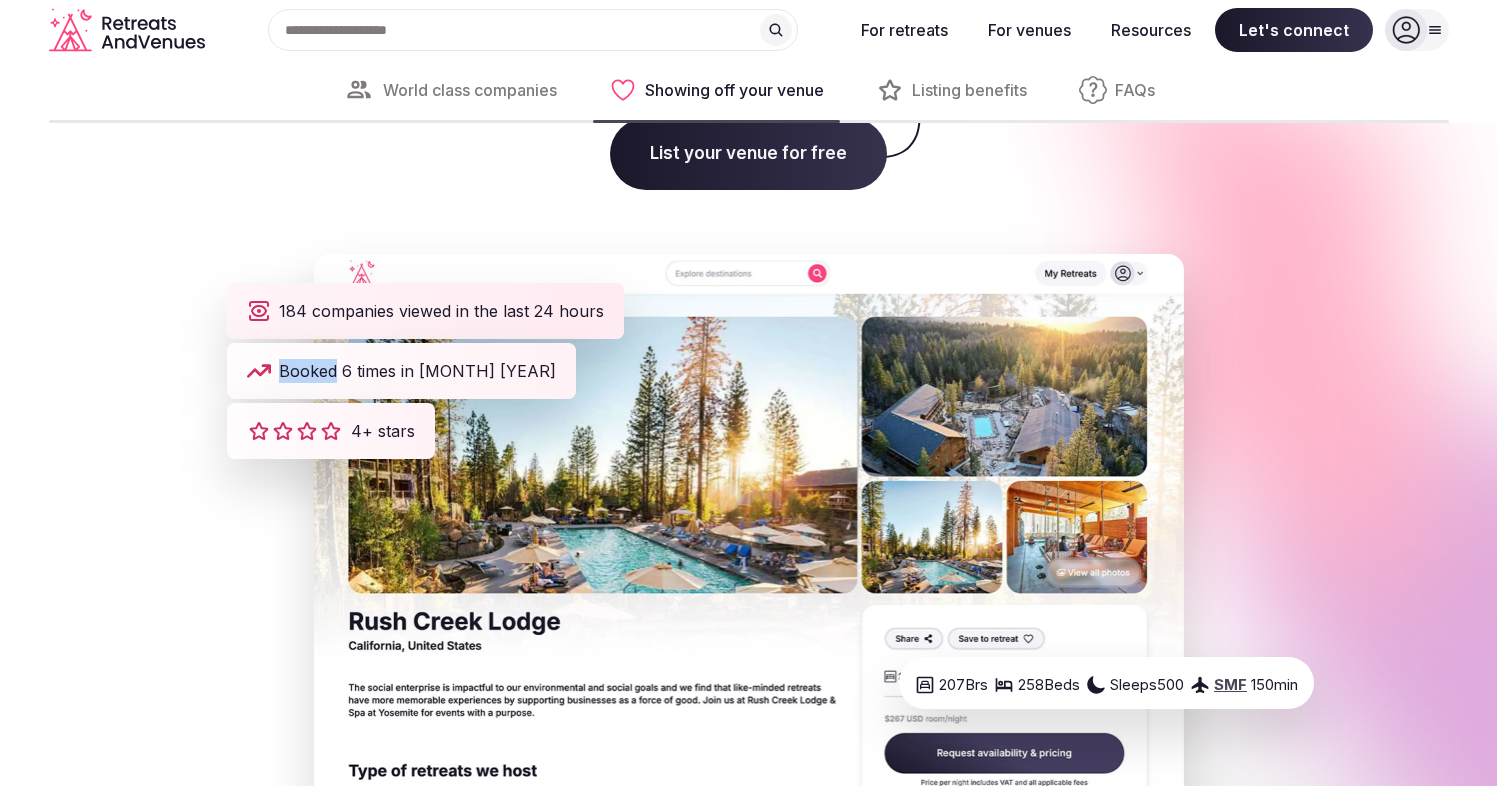 click on "Booked 6 times in [MONTH] [YEAR]" at bounding box center [401, 371] 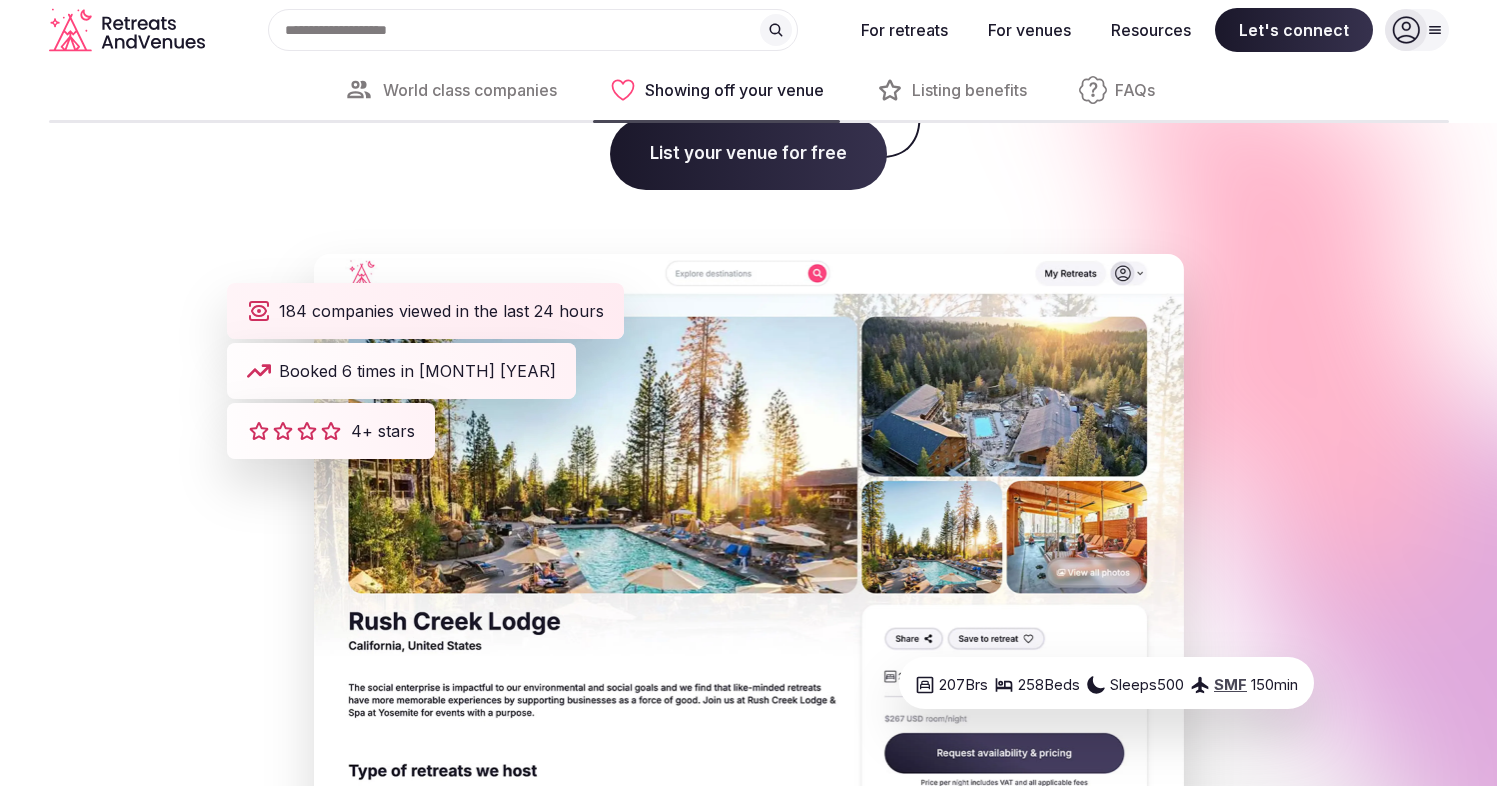 click on "Booked 6 times in [MONTH] [YEAR]" at bounding box center (401, 371) 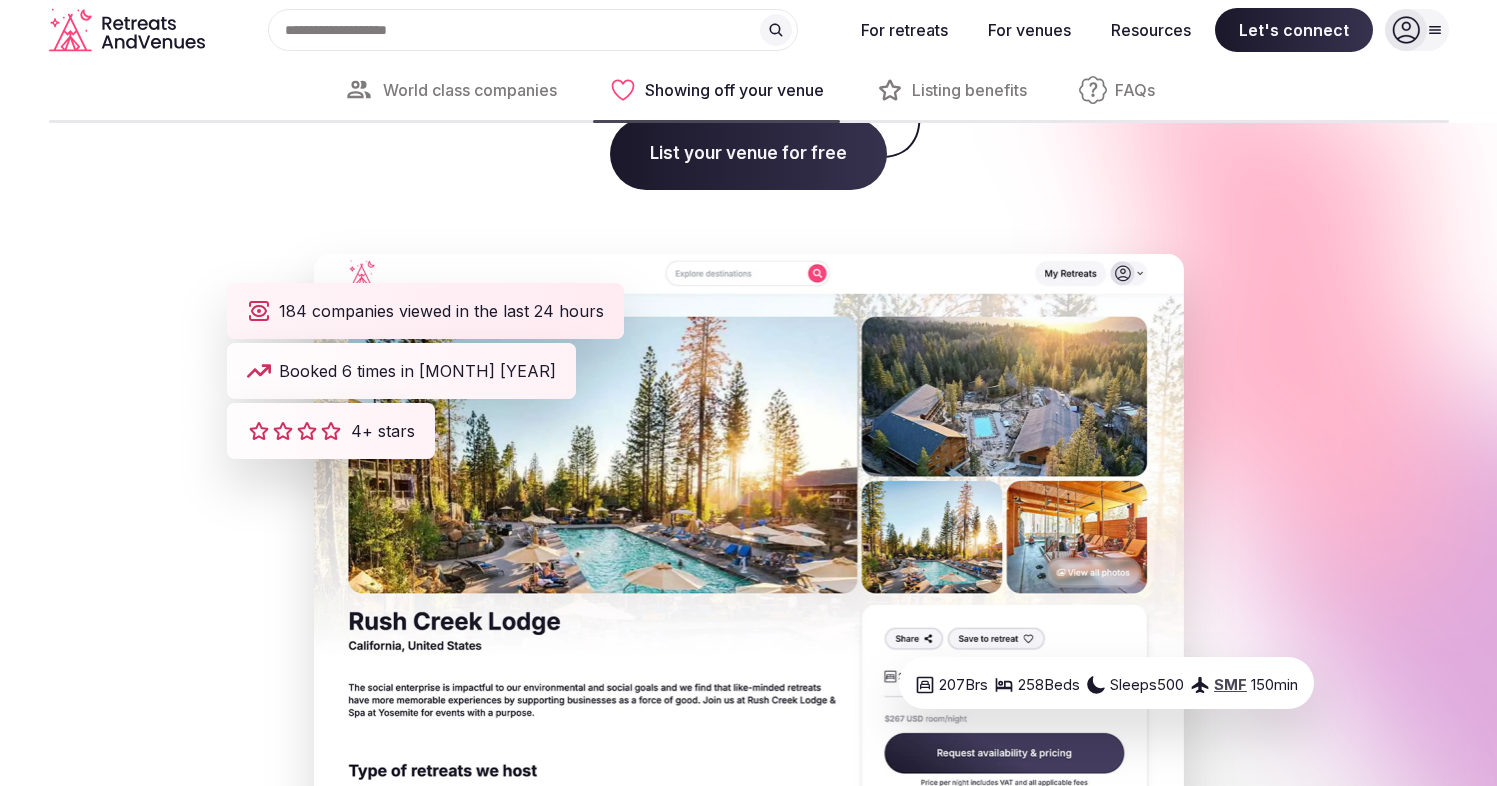 click on "We love showing the best of what your venue has to offer Complete your free listing in less than 20 mins and receive more group bookings List your venue for free 184 companies viewed in the last 24 hours Booked 6 times in [MONTH] [YEAR] 4+ stars 207 Bts 258 Beds Sleeps 500 SMF 150 min Meeting spaces Accommodation Food & dining Activities Location" at bounding box center (748, 813) 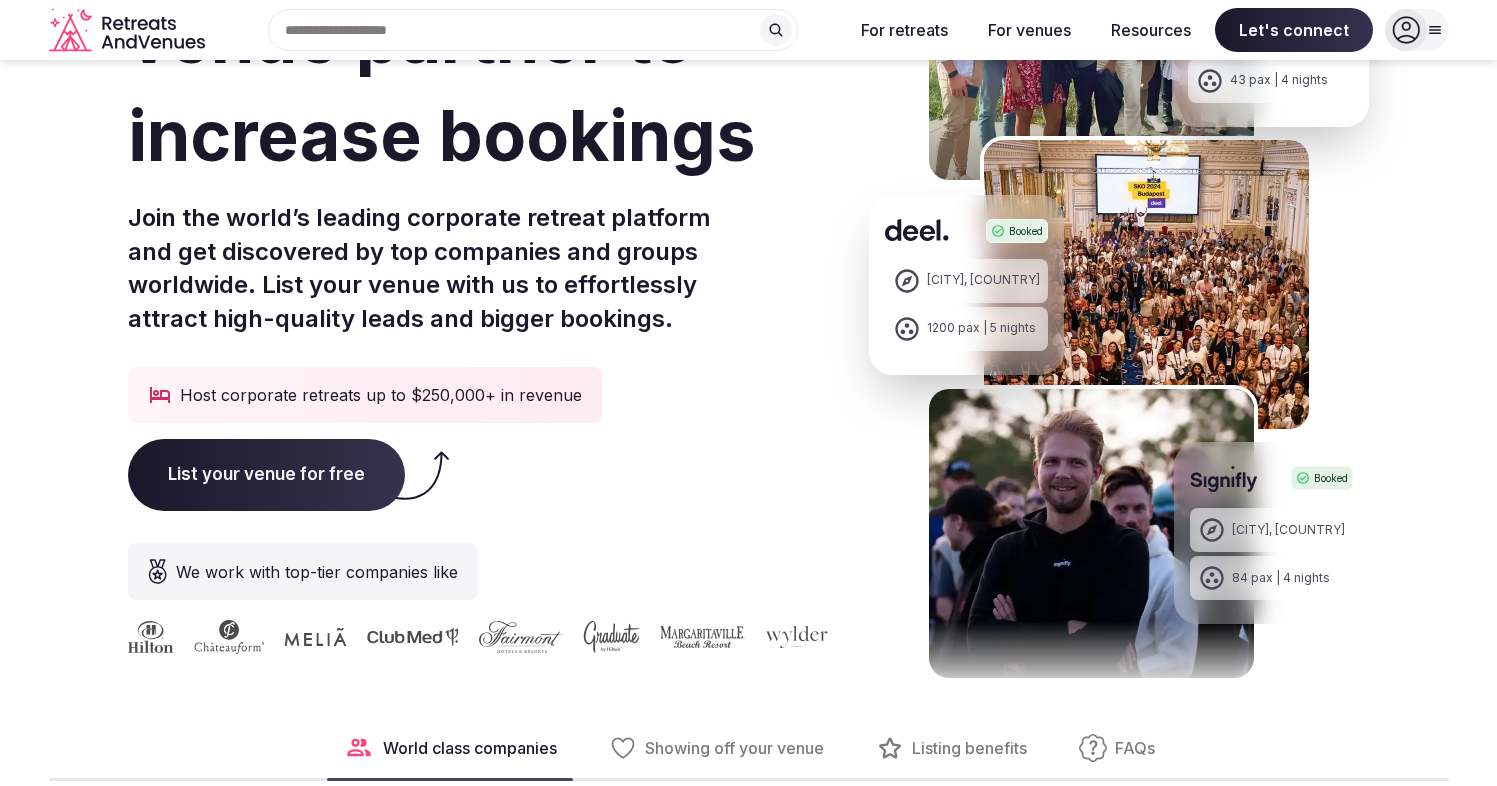 scroll, scrollTop: 0, scrollLeft: 0, axis: both 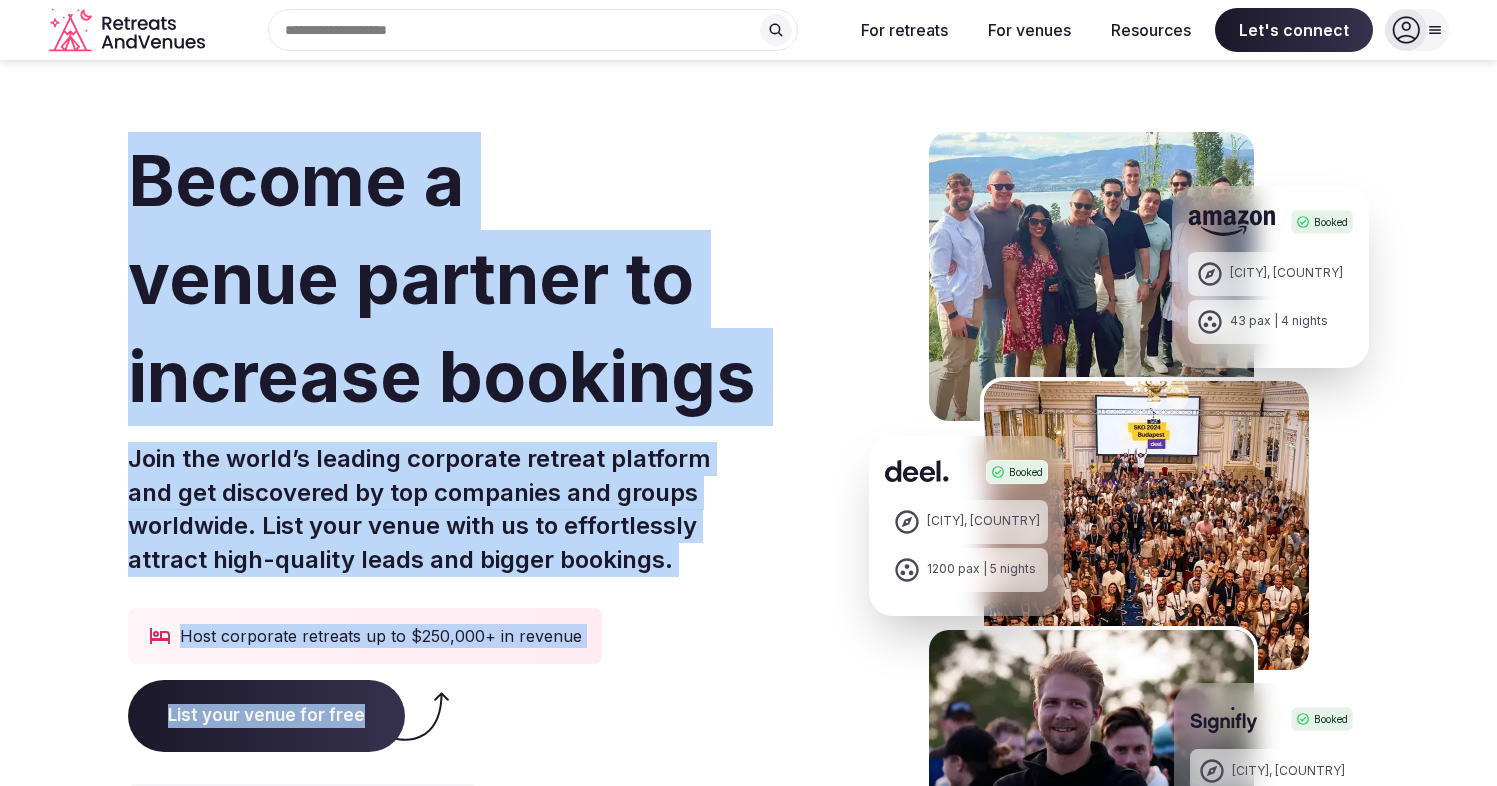 drag, startPoint x: 263, startPoint y: 162, endPoint x: 593, endPoint y: 699, distance: 630.2928 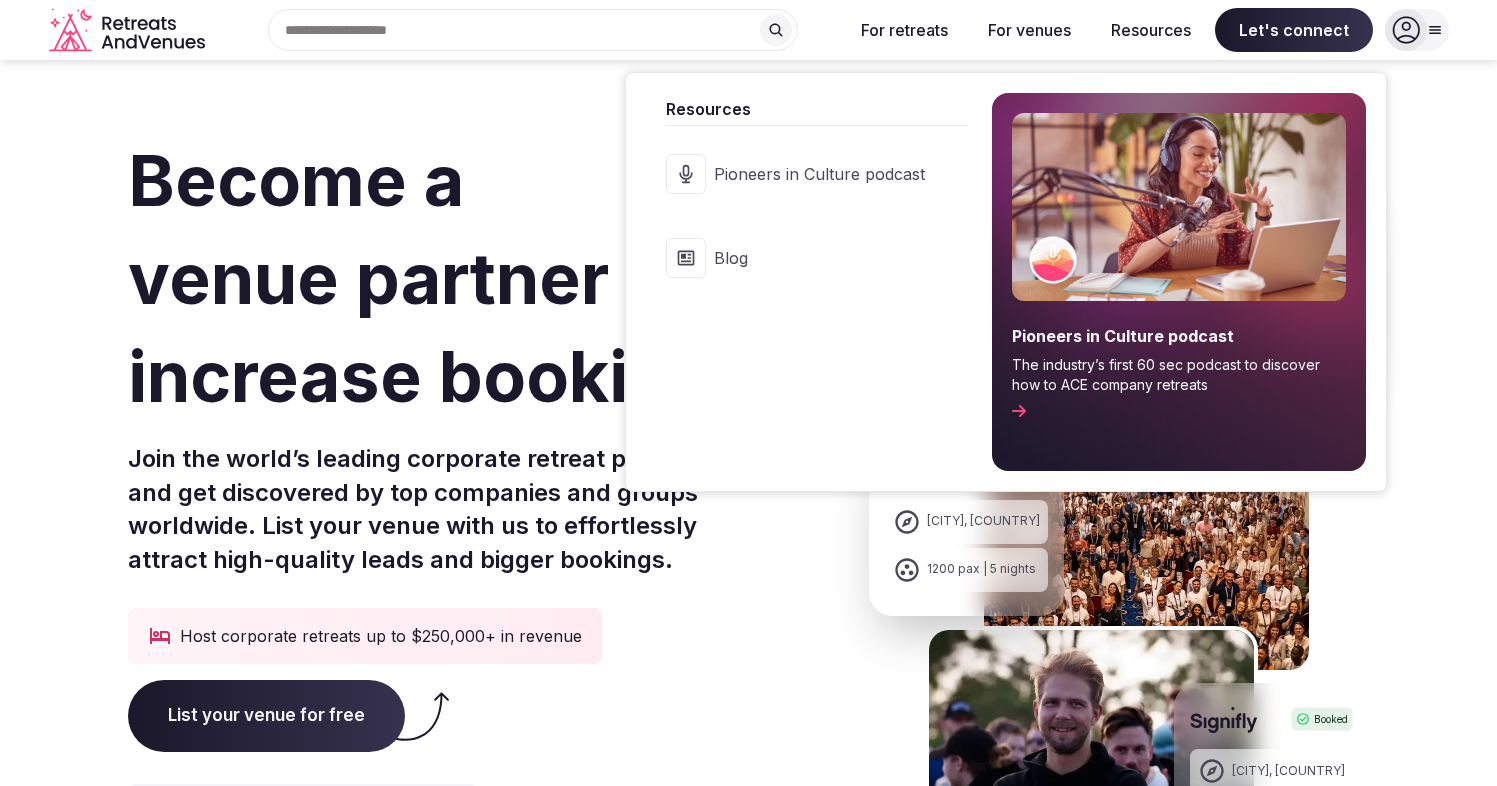 click on "Resources" at bounding box center (1151, 30) 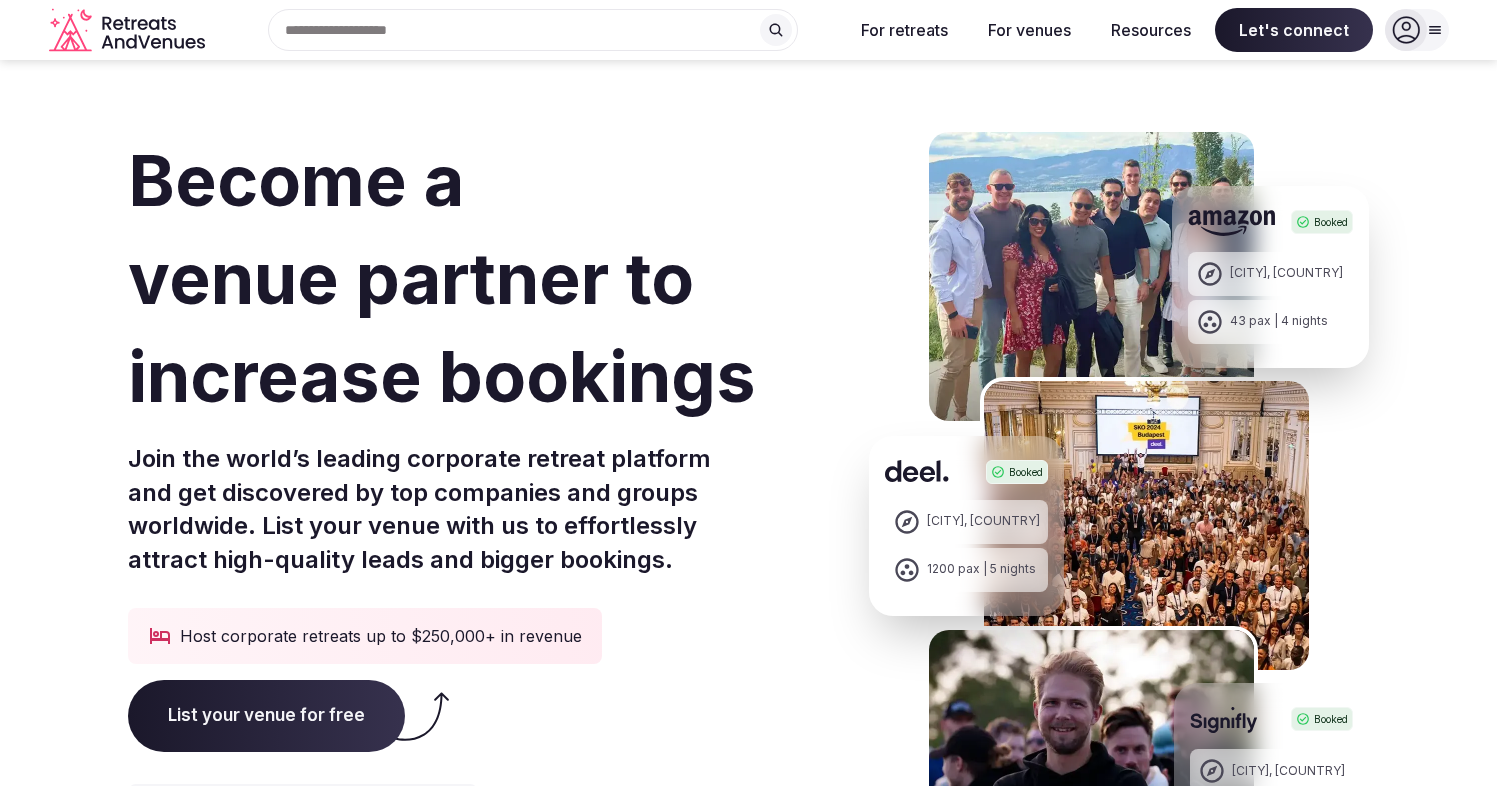 click on "For venues" at bounding box center (1029, 30) 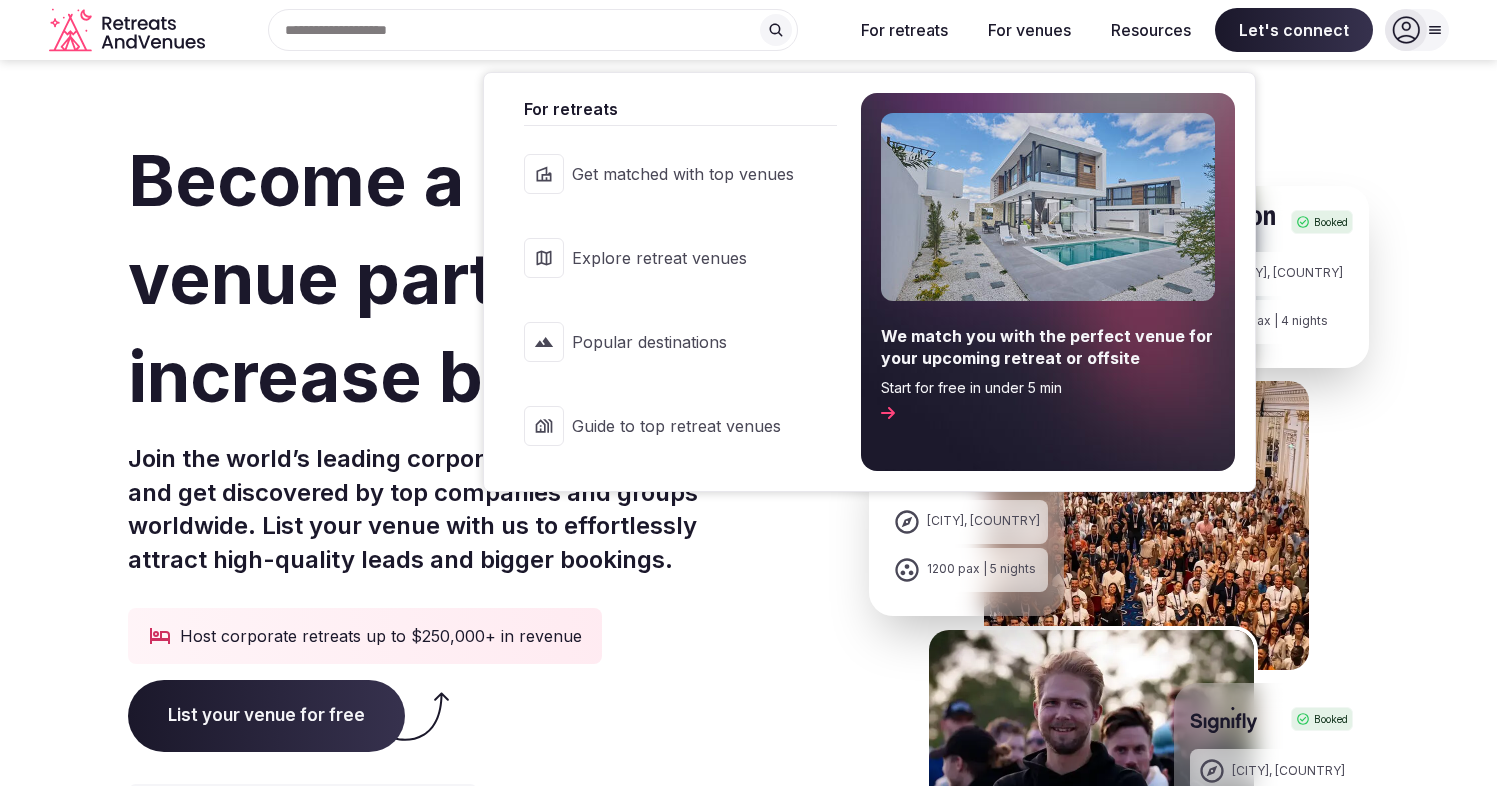 click on "For retreats" at bounding box center [904, 30] 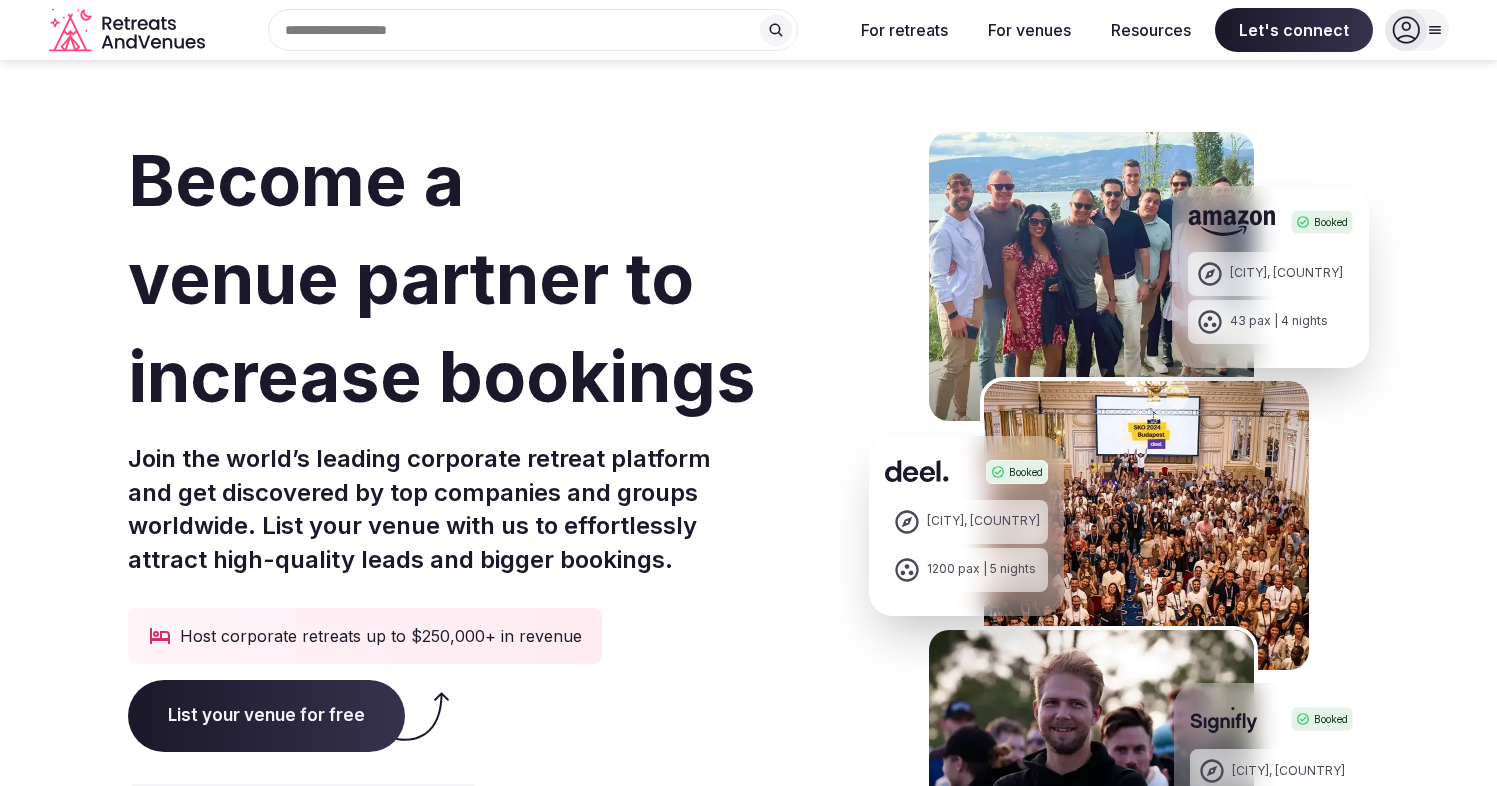 click on "[CITY], [COUNTRY]" at bounding box center (983, 521) 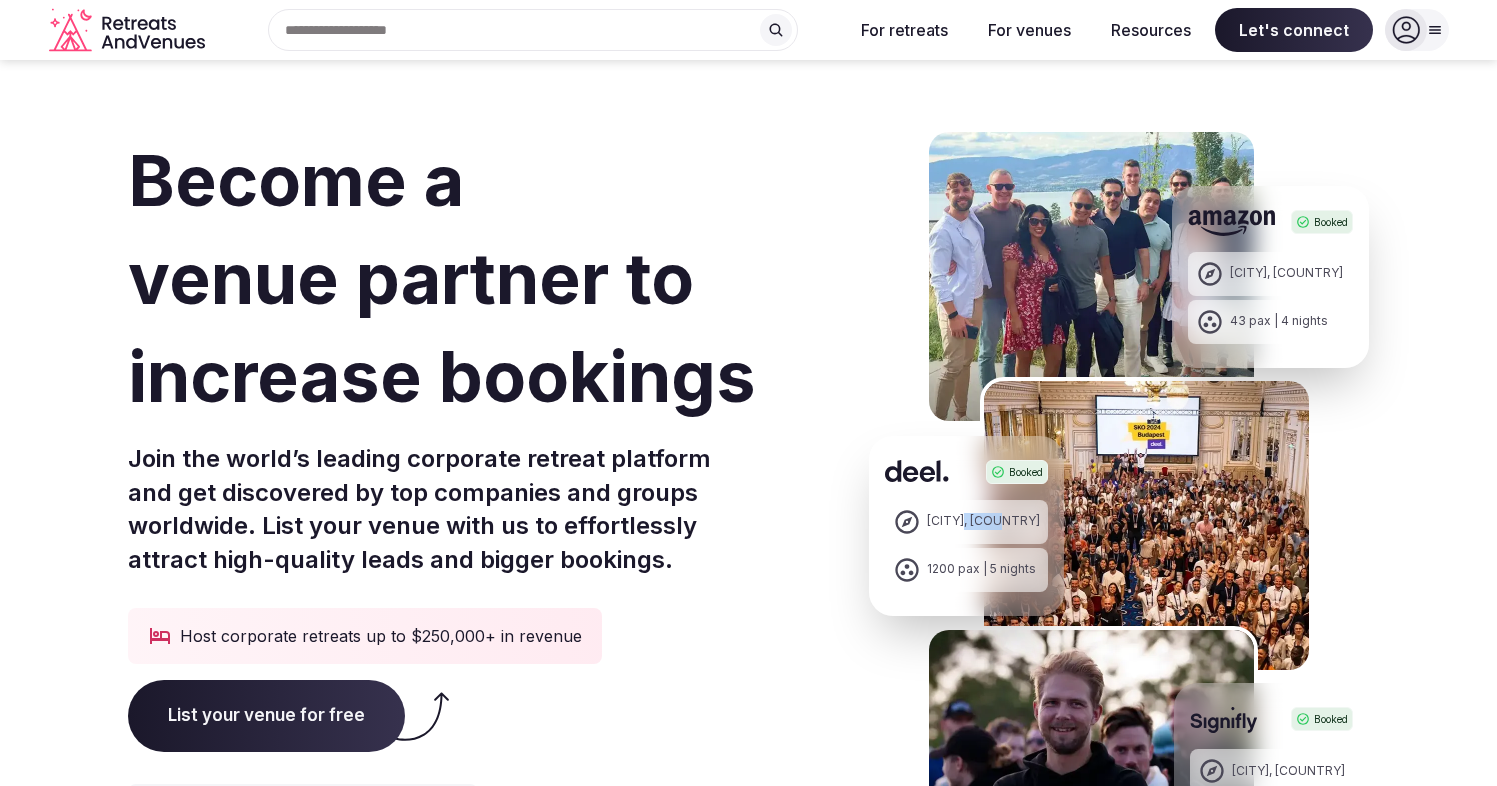 click on "[CITY], [COUNTRY]" at bounding box center [983, 521] 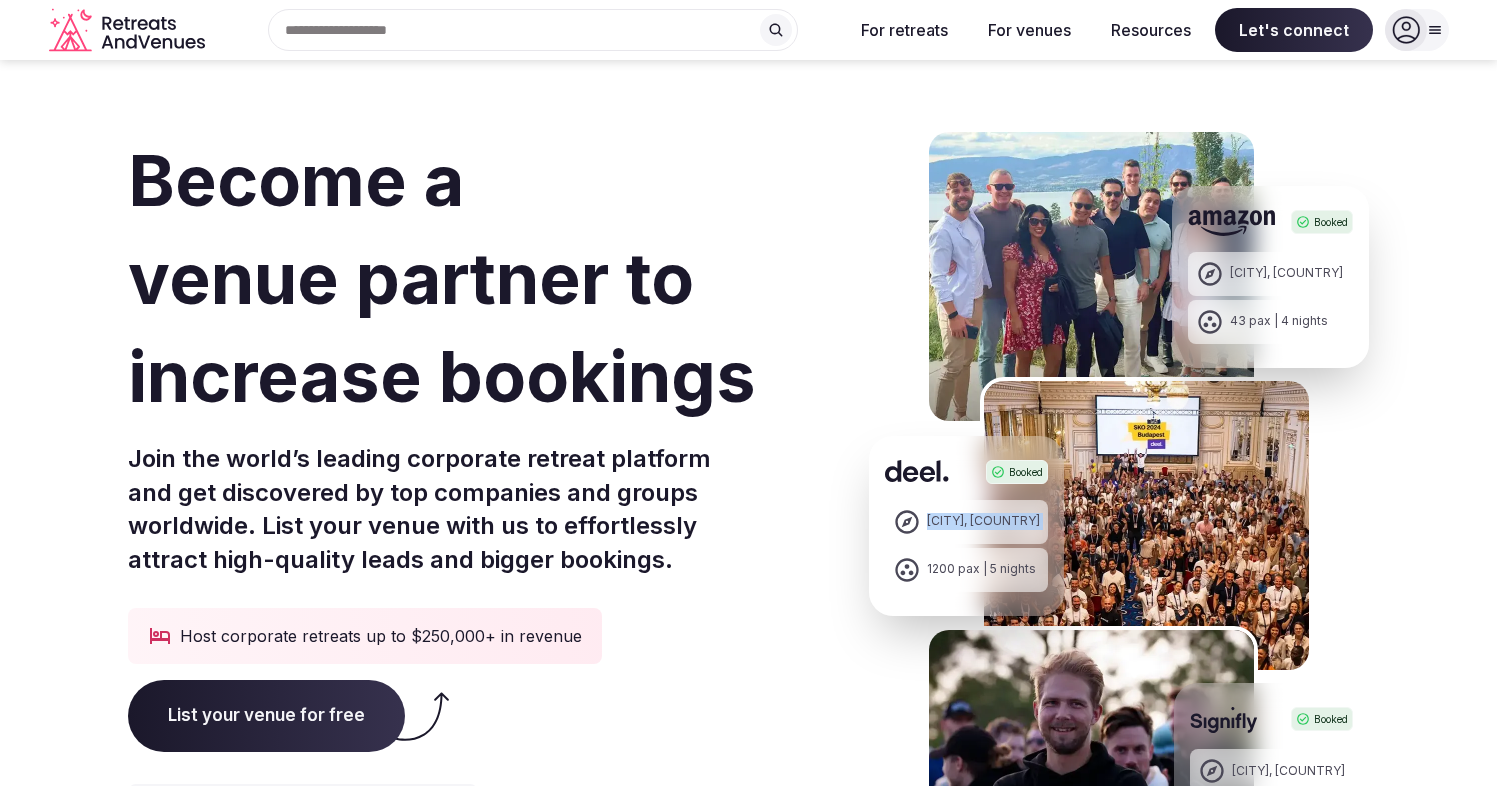 click on "[CITY], [COUNTRY]" at bounding box center [983, 521] 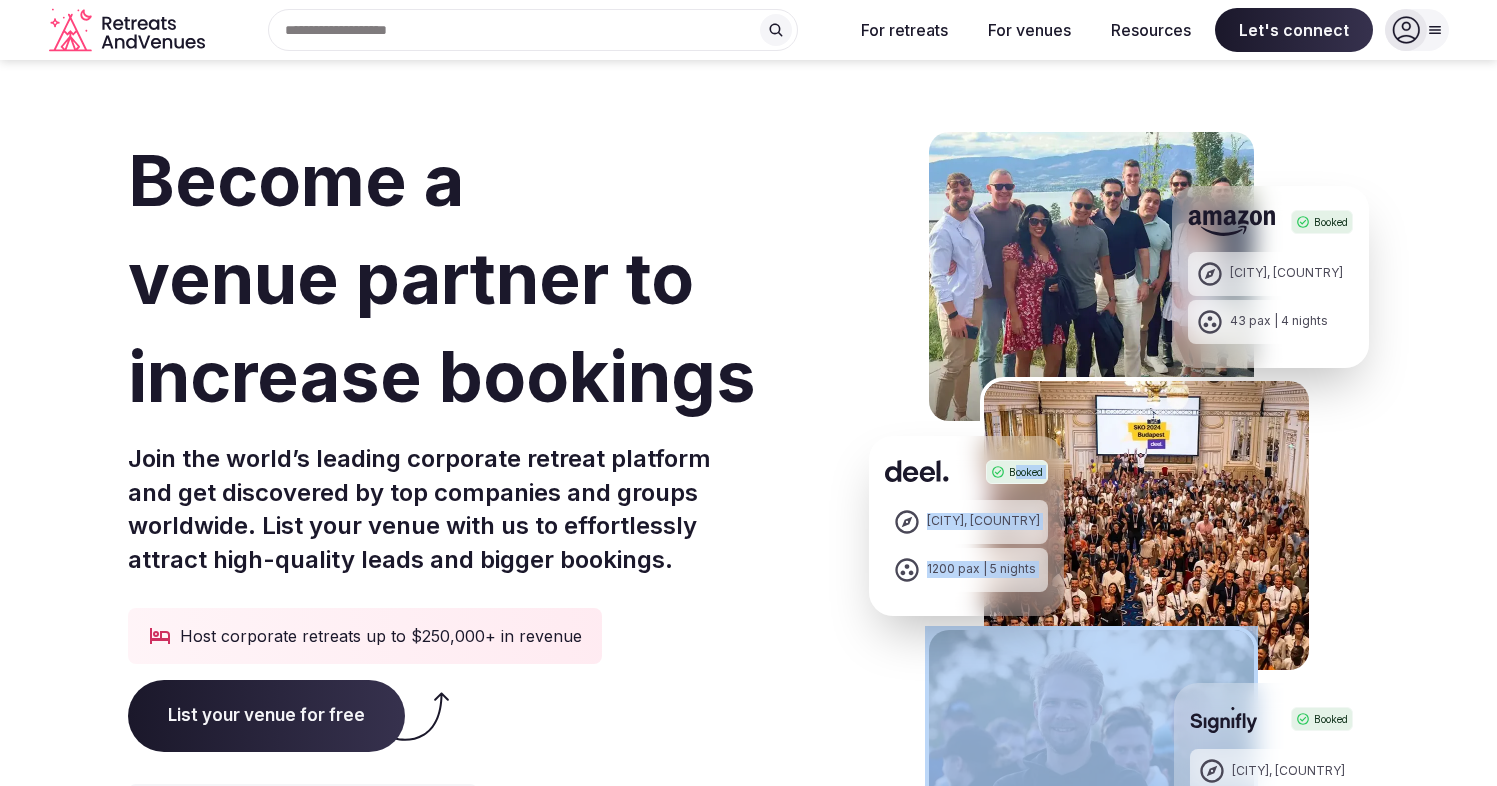 drag, startPoint x: 869, startPoint y: 453, endPoint x: 1062, endPoint y: 641, distance: 269.43088 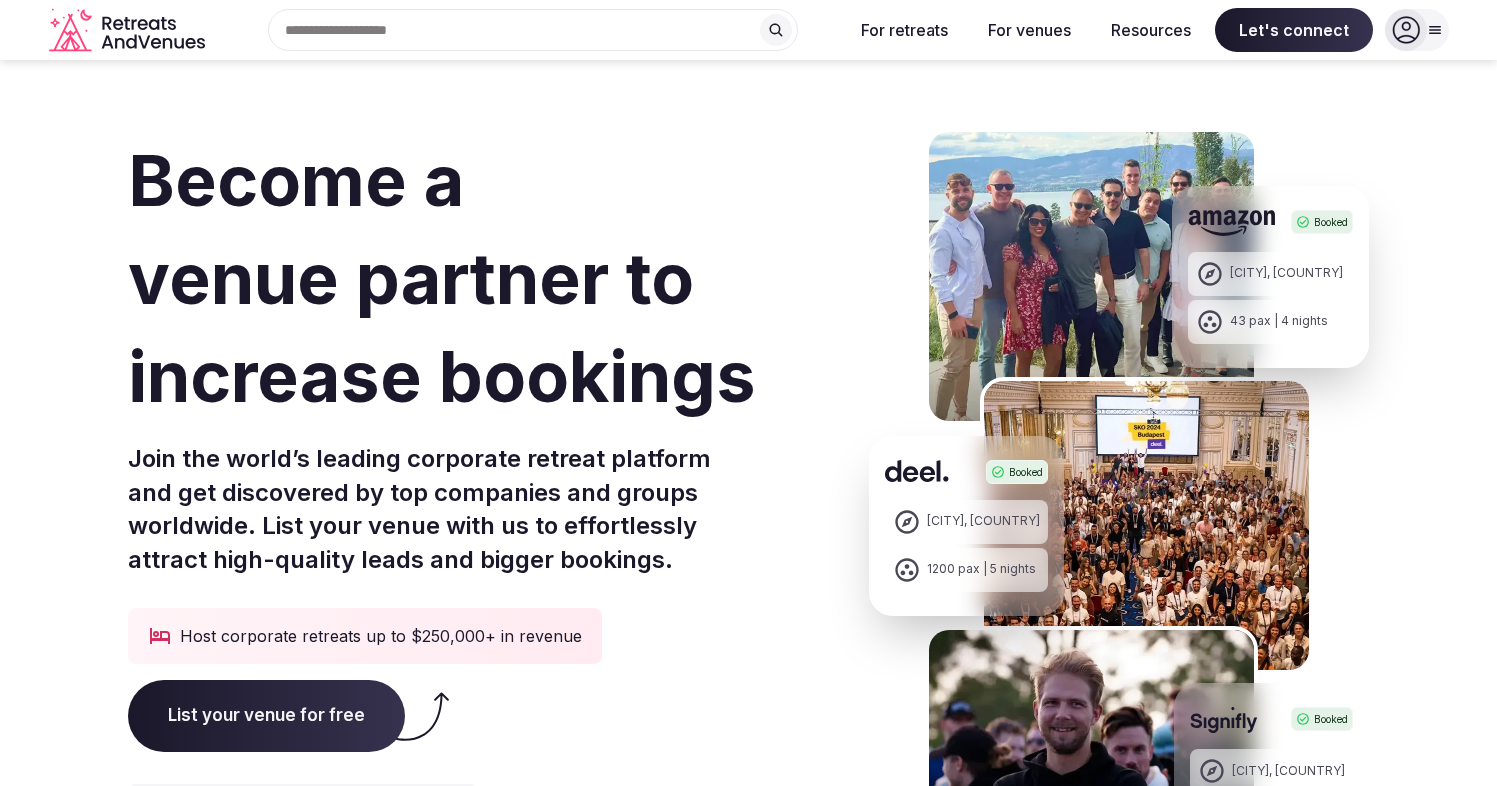click on "Join the world’s leading corporate retreat platform and get discovered by top companies and groups worldwide. List your venue with us to effortlessly attract high-quality leads and bigger bookings." at bounding box center (486, 509) 